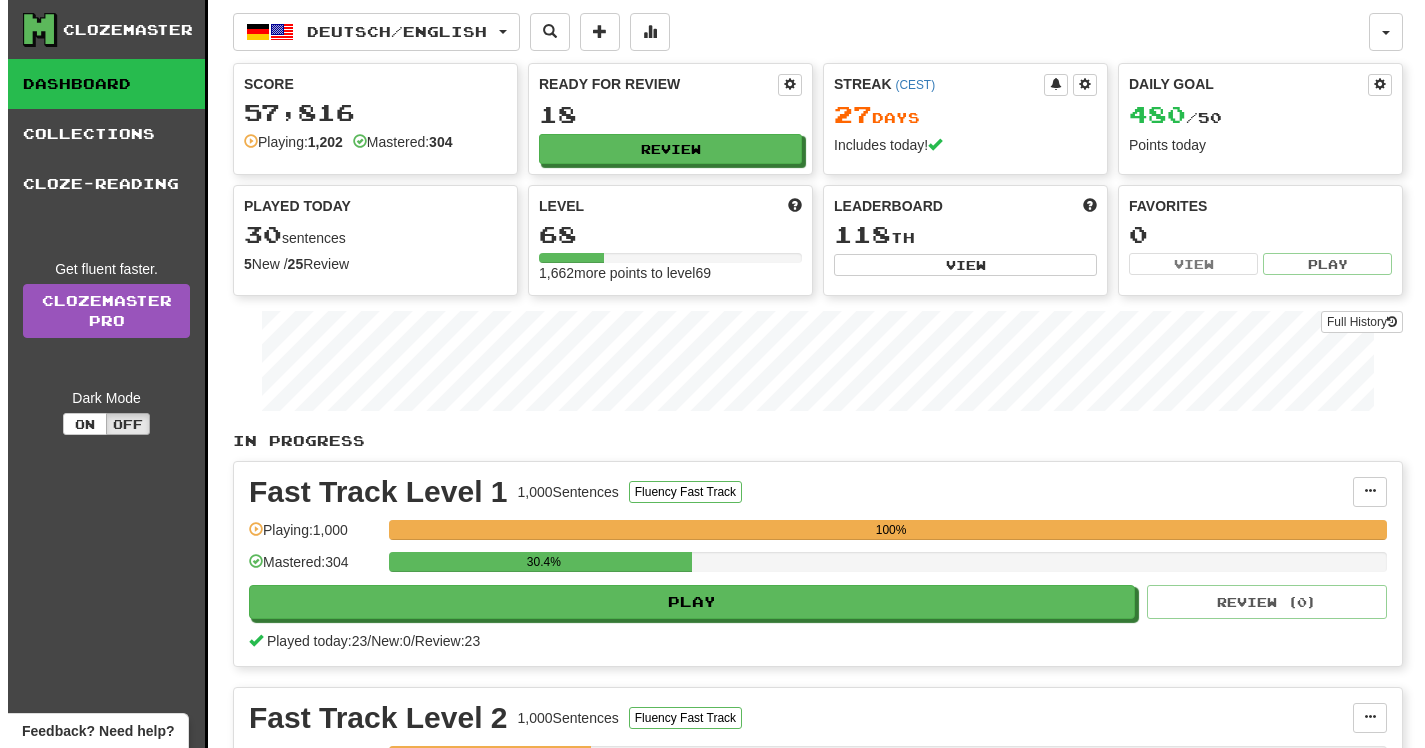 scroll, scrollTop: 0, scrollLeft: 0, axis: both 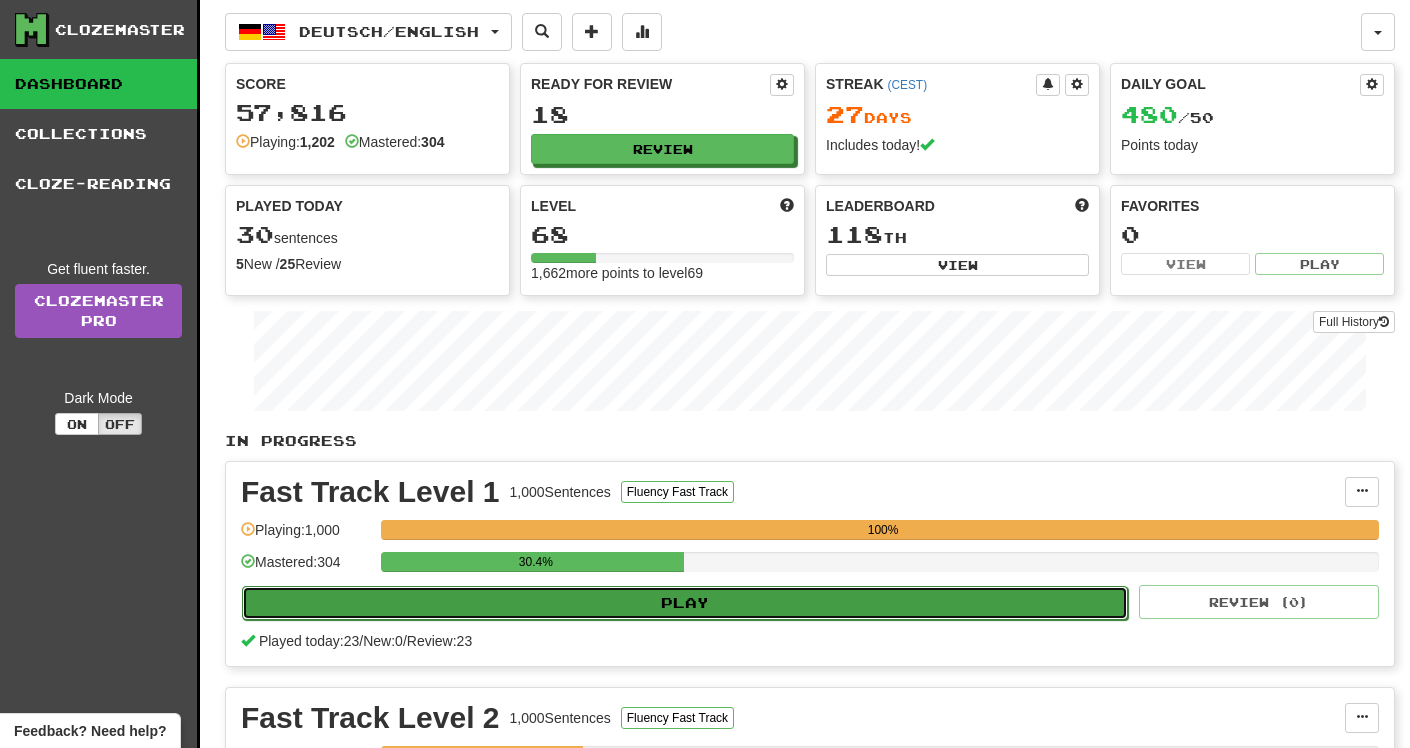 click on "Play" at bounding box center [685, 603] 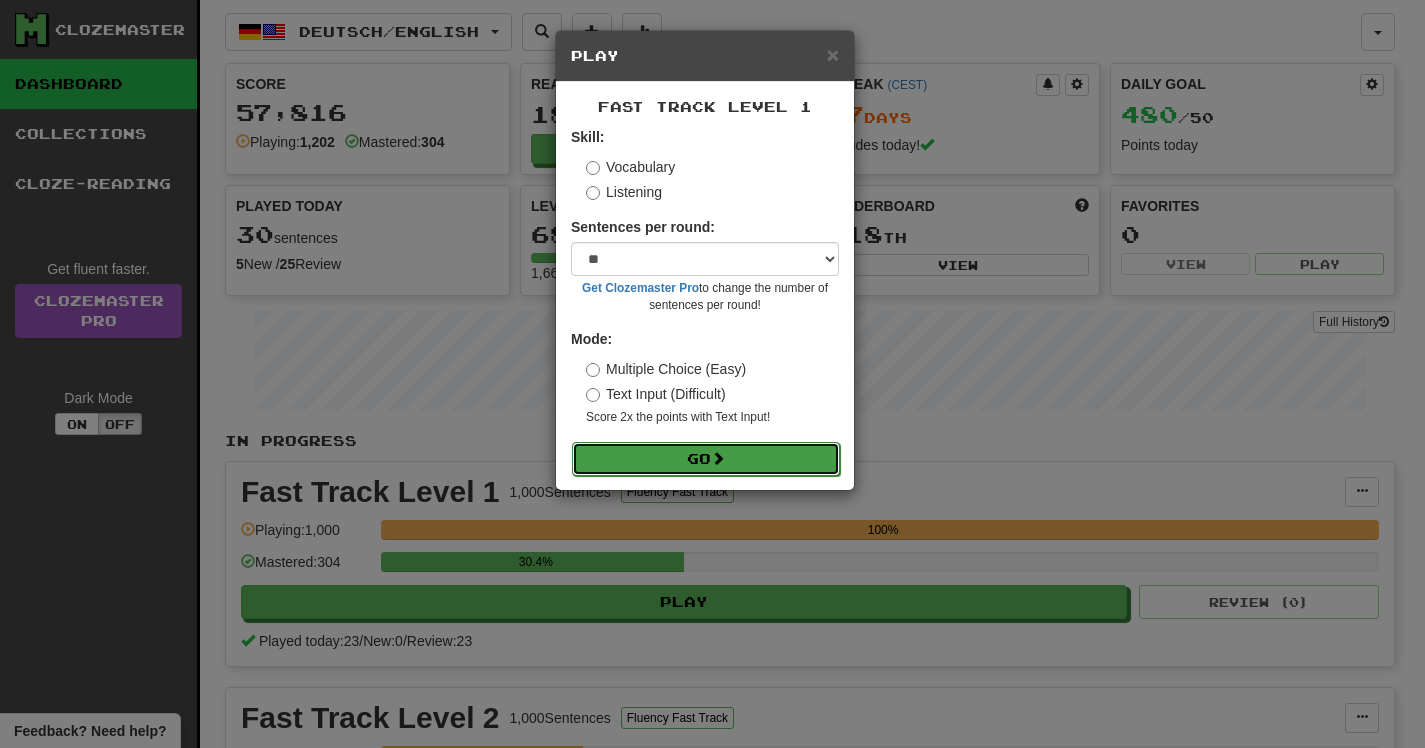 click at bounding box center (718, 458) 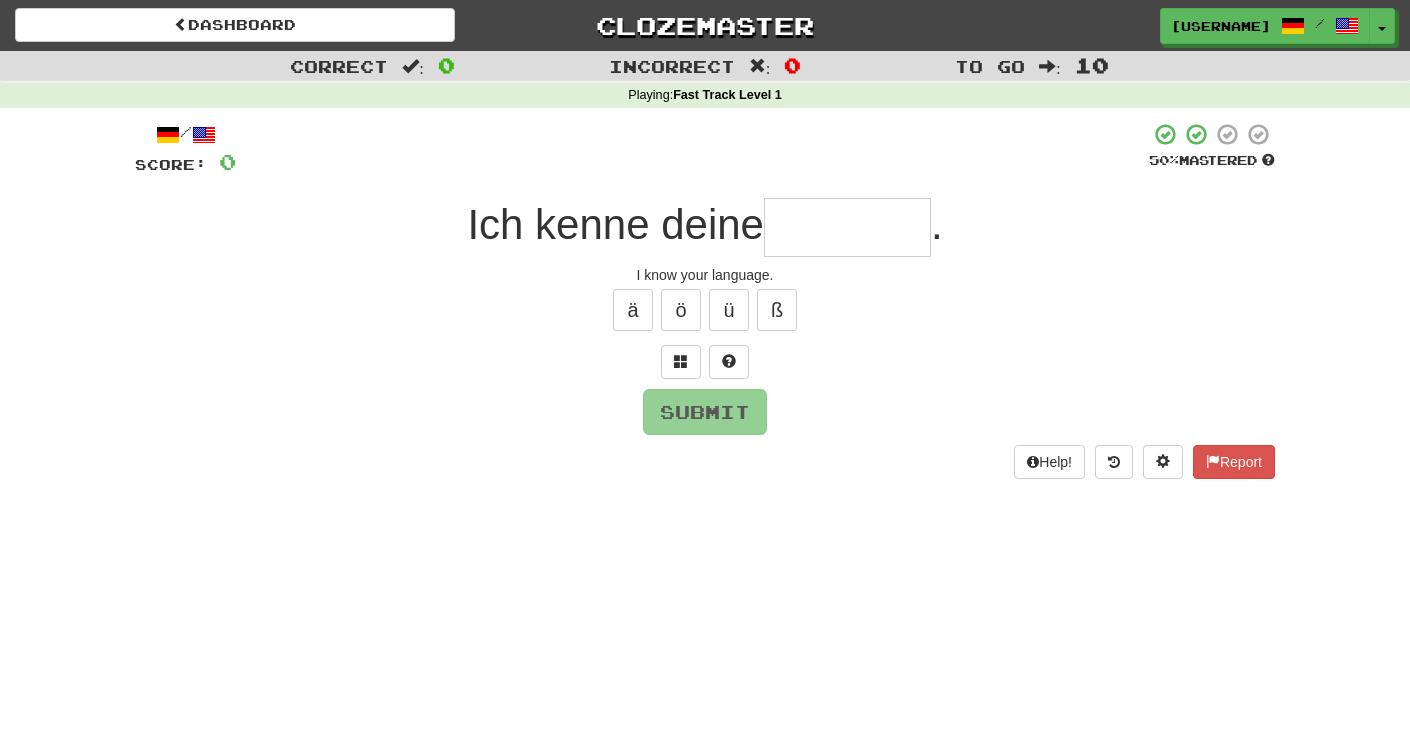 scroll, scrollTop: 0, scrollLeft: 0, axis: both 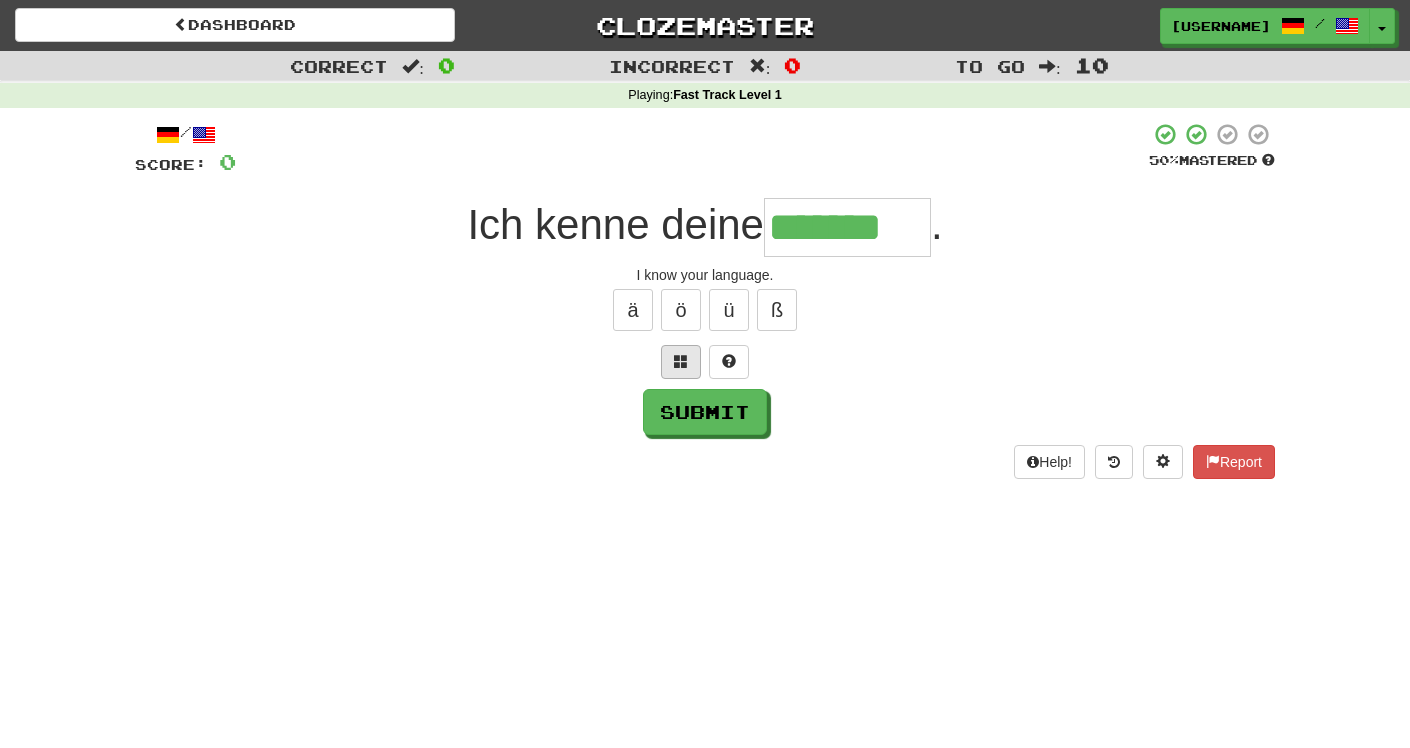 type on "*******" 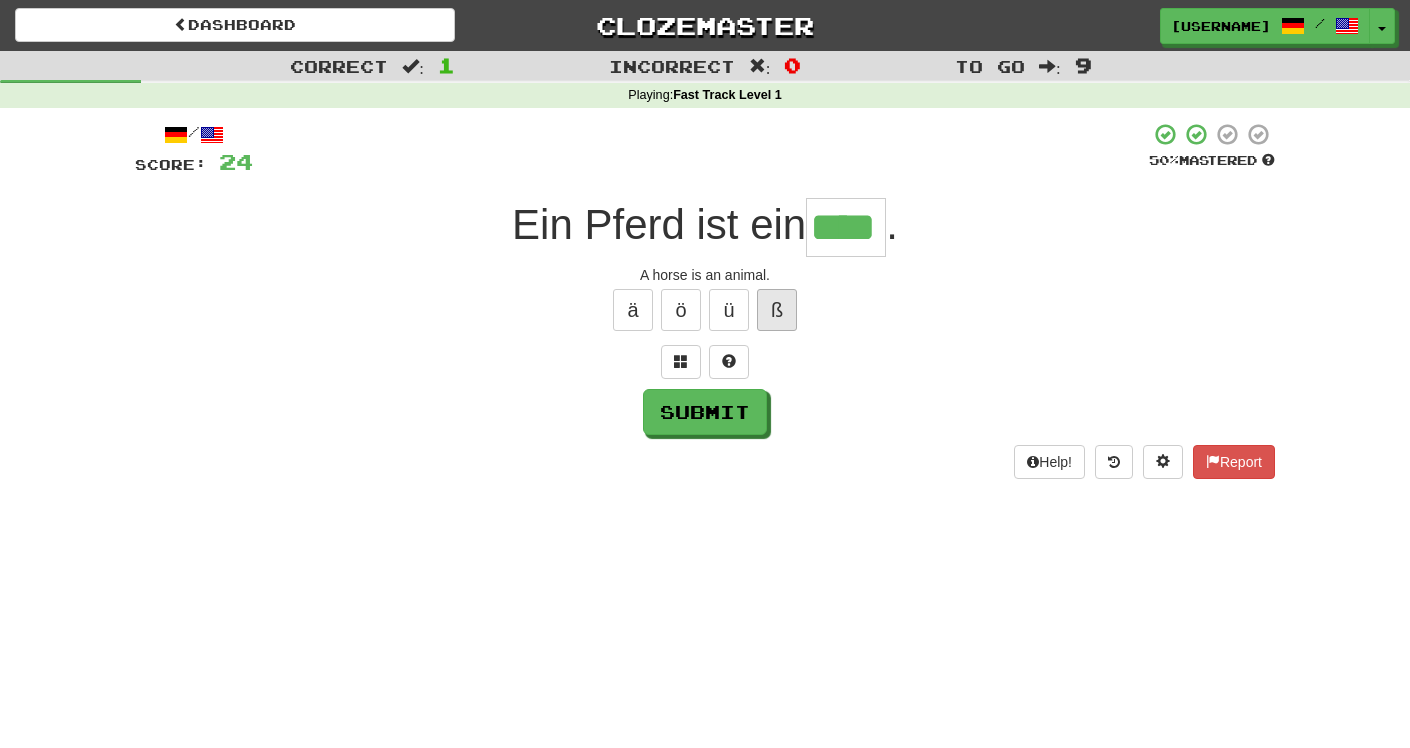 type on "****" 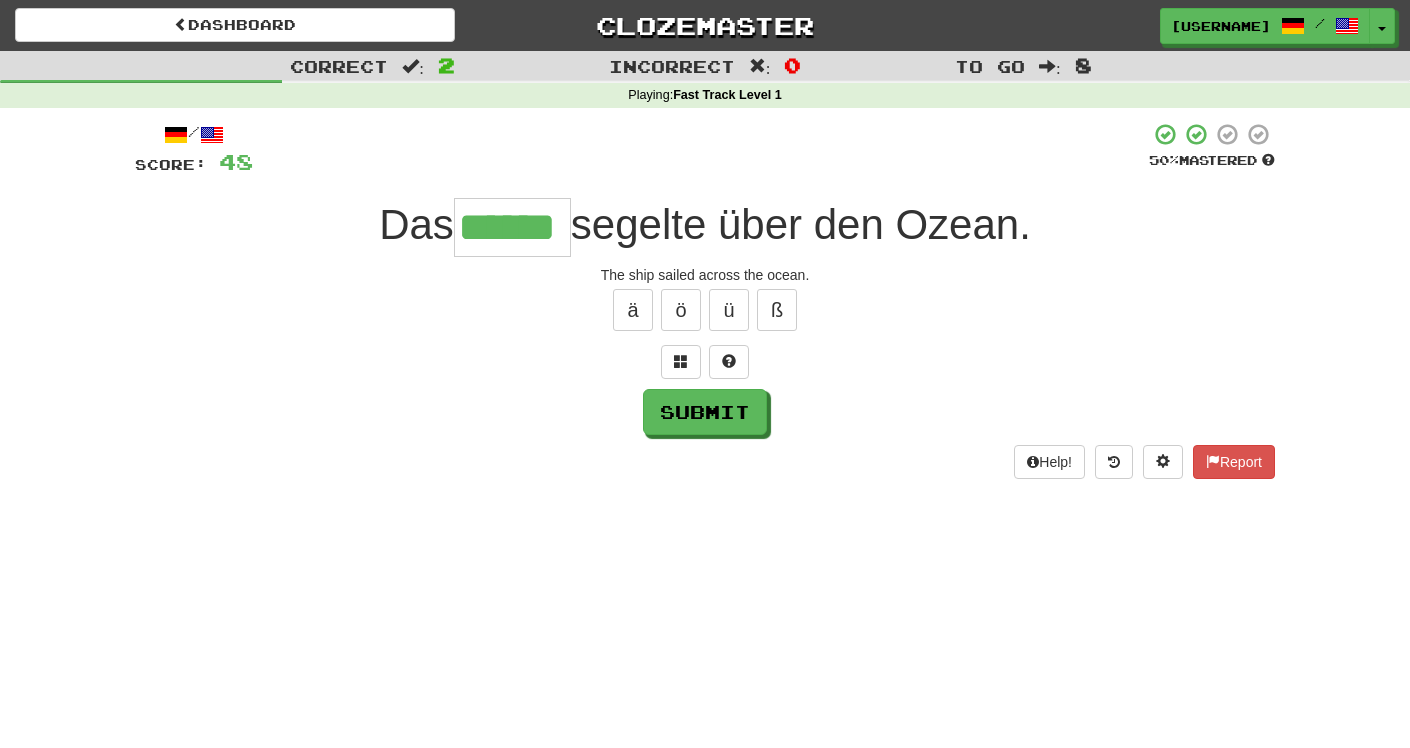 type on "******" 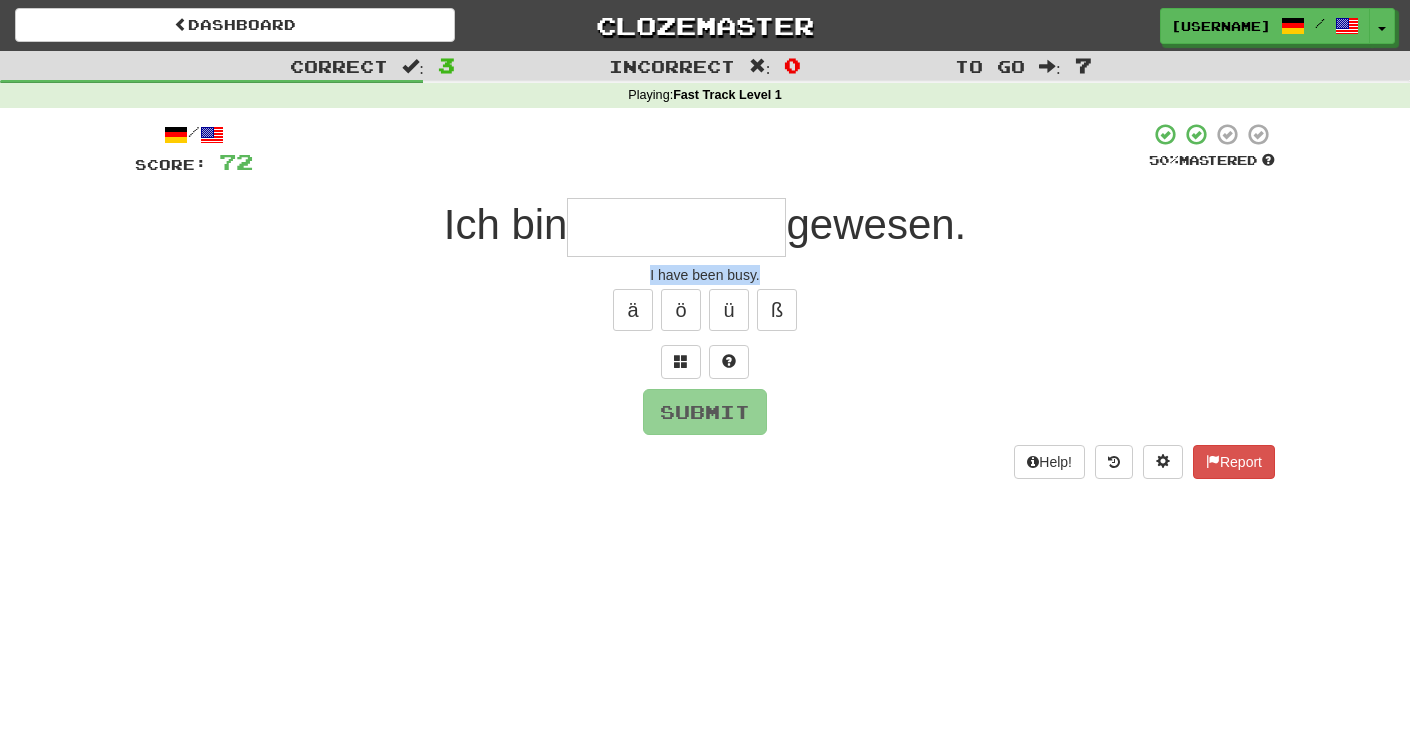 drag, startPoint x: 797, startPoint y: 276, endPoint x: 585, endPoint y: 277, distance: 212.00237 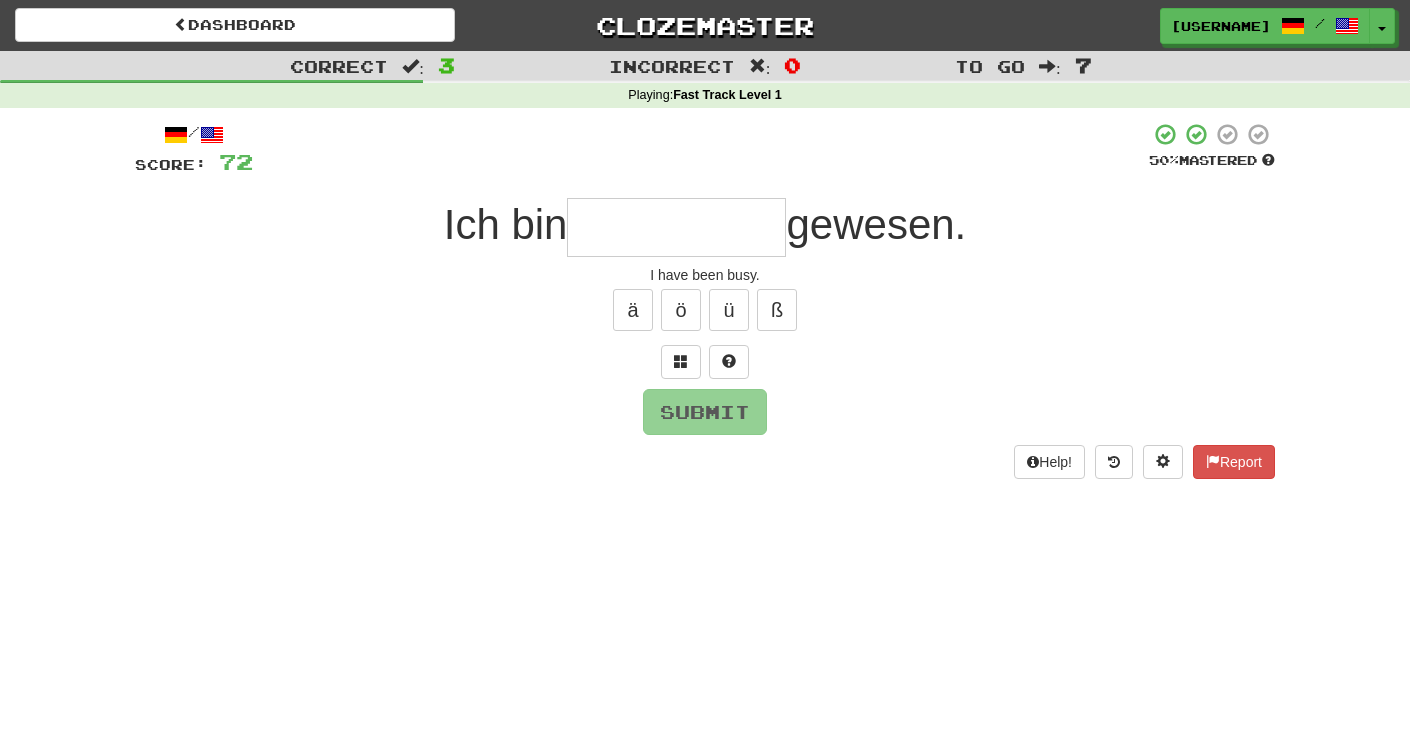 click at bounding box center [676, 227] 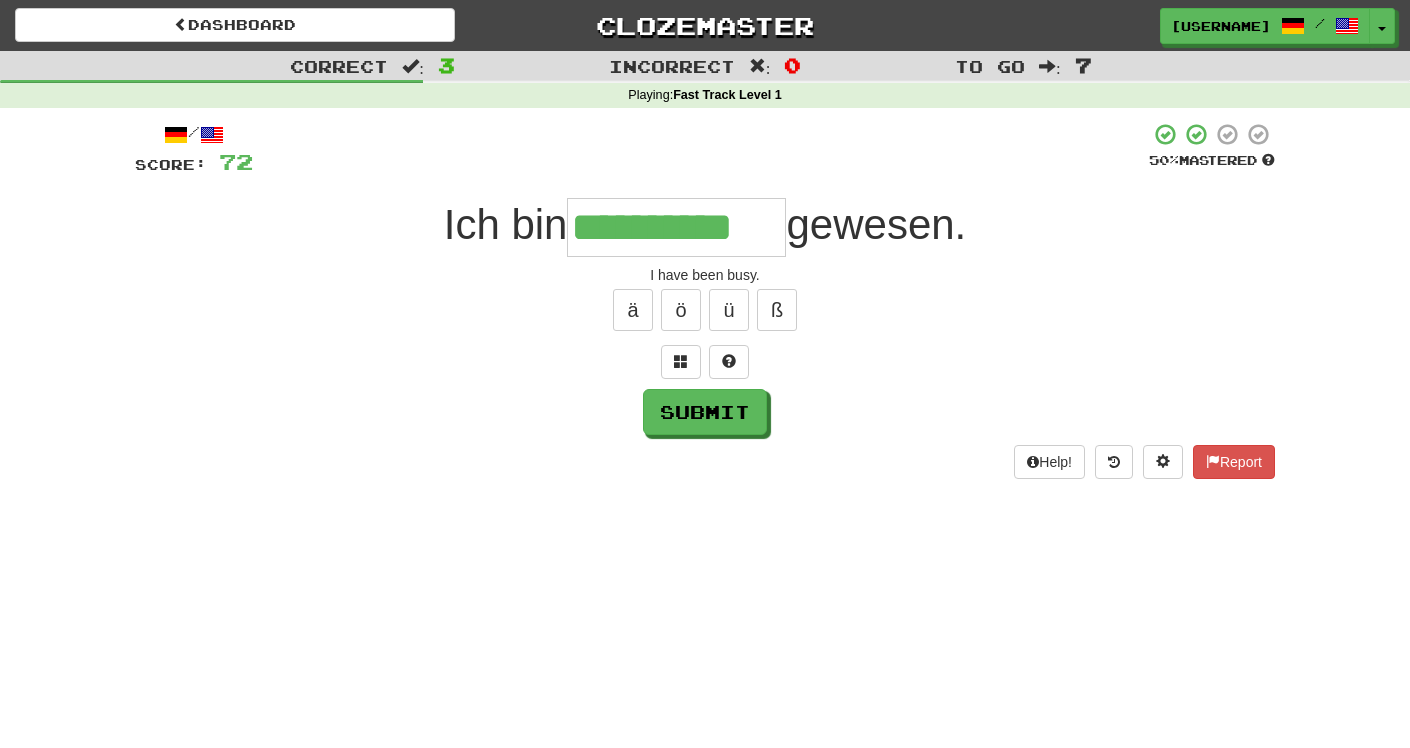 scroll, scrollTop: 0, scrollLeft: 0, axis: both 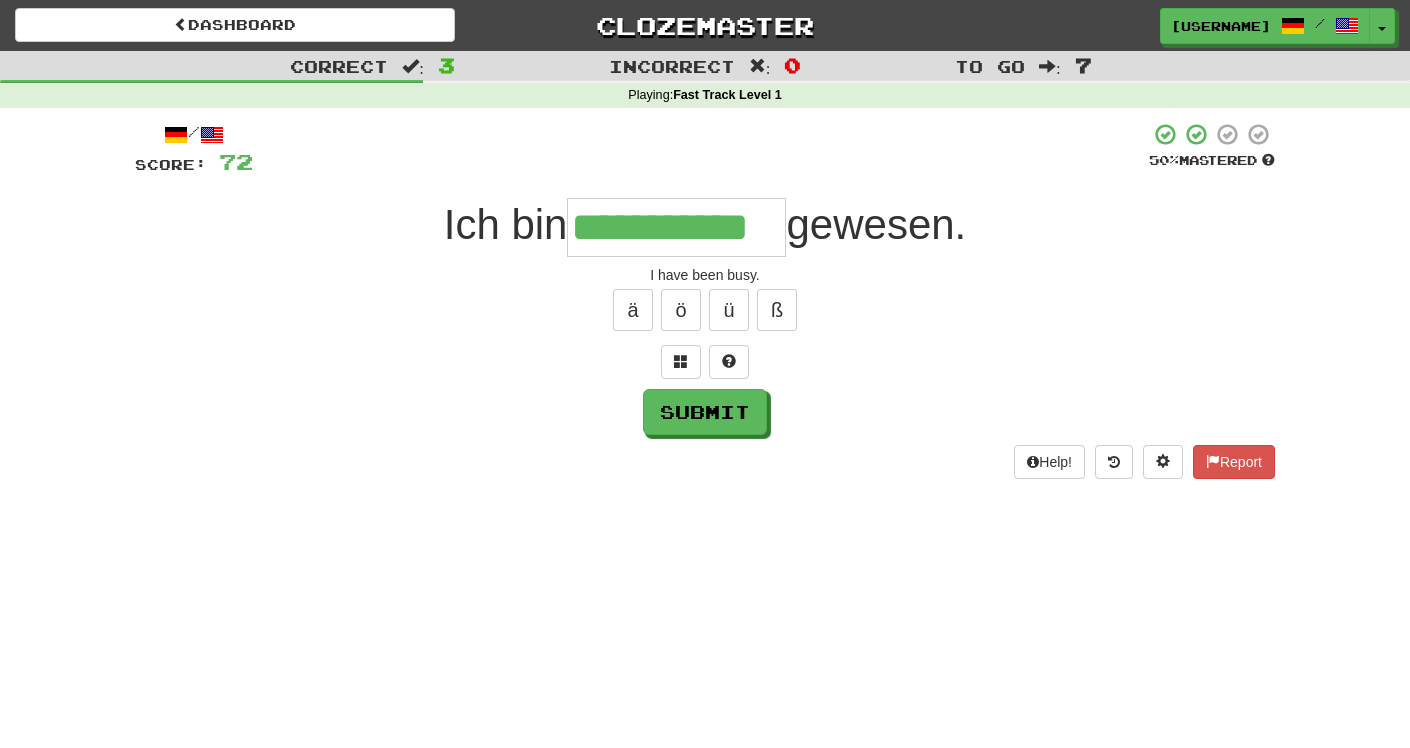 type on "**********" 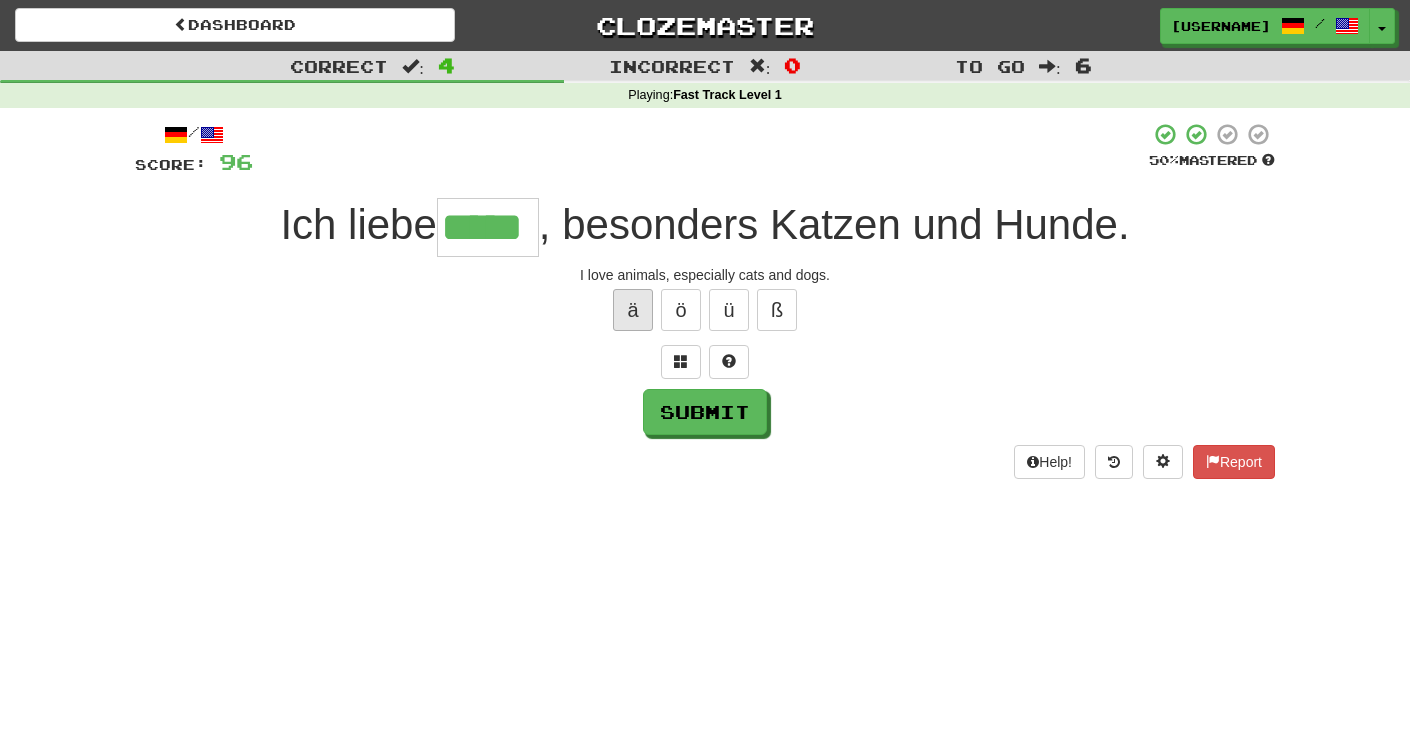 scroll, scrollTop: 0, scrollLeft: 0, axis: both 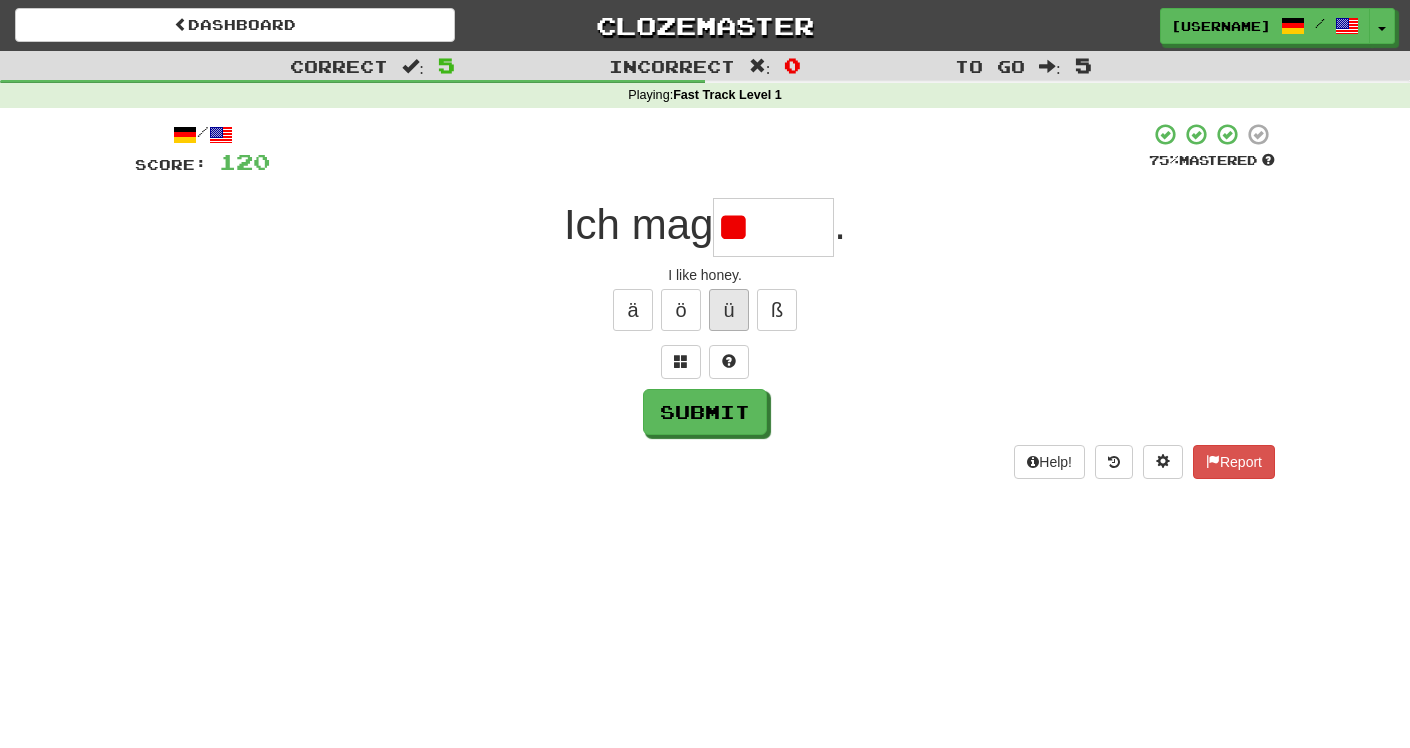 type on "*" 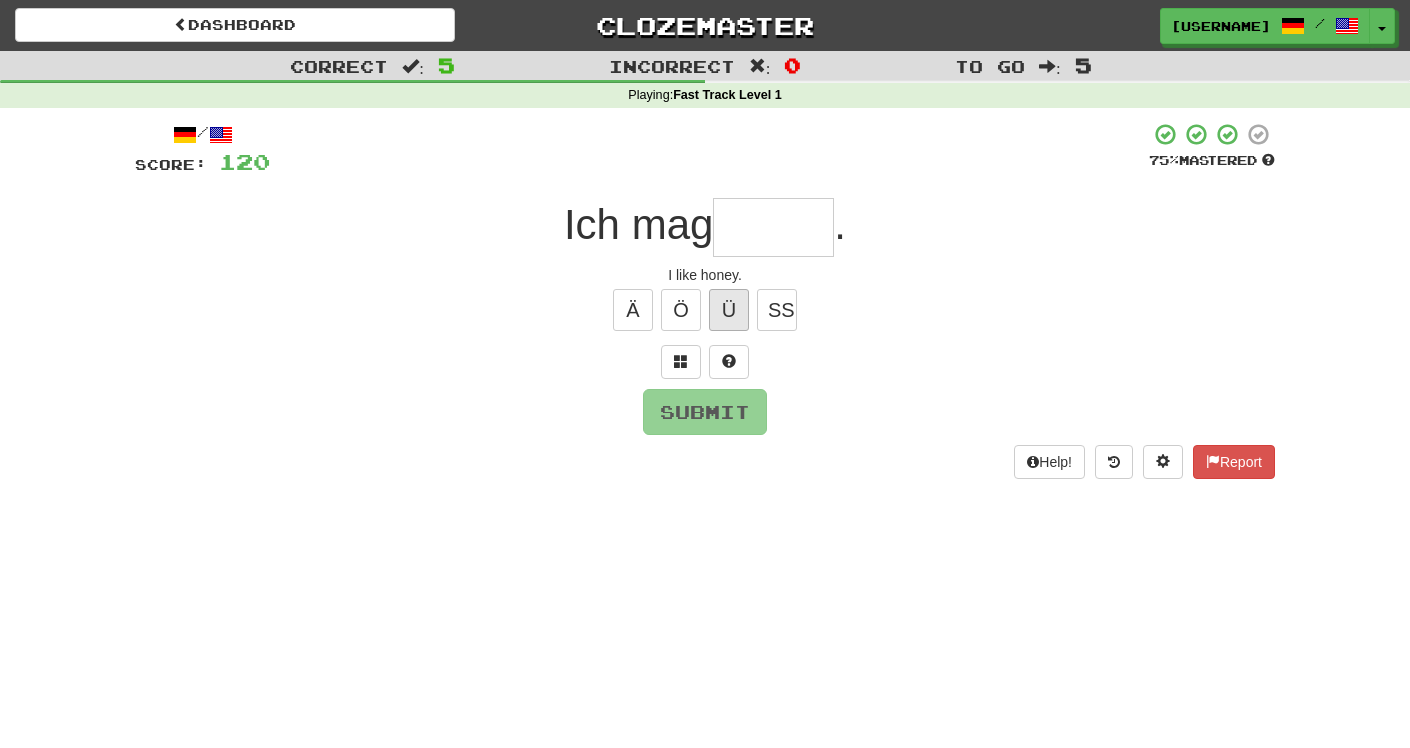 type on "*" 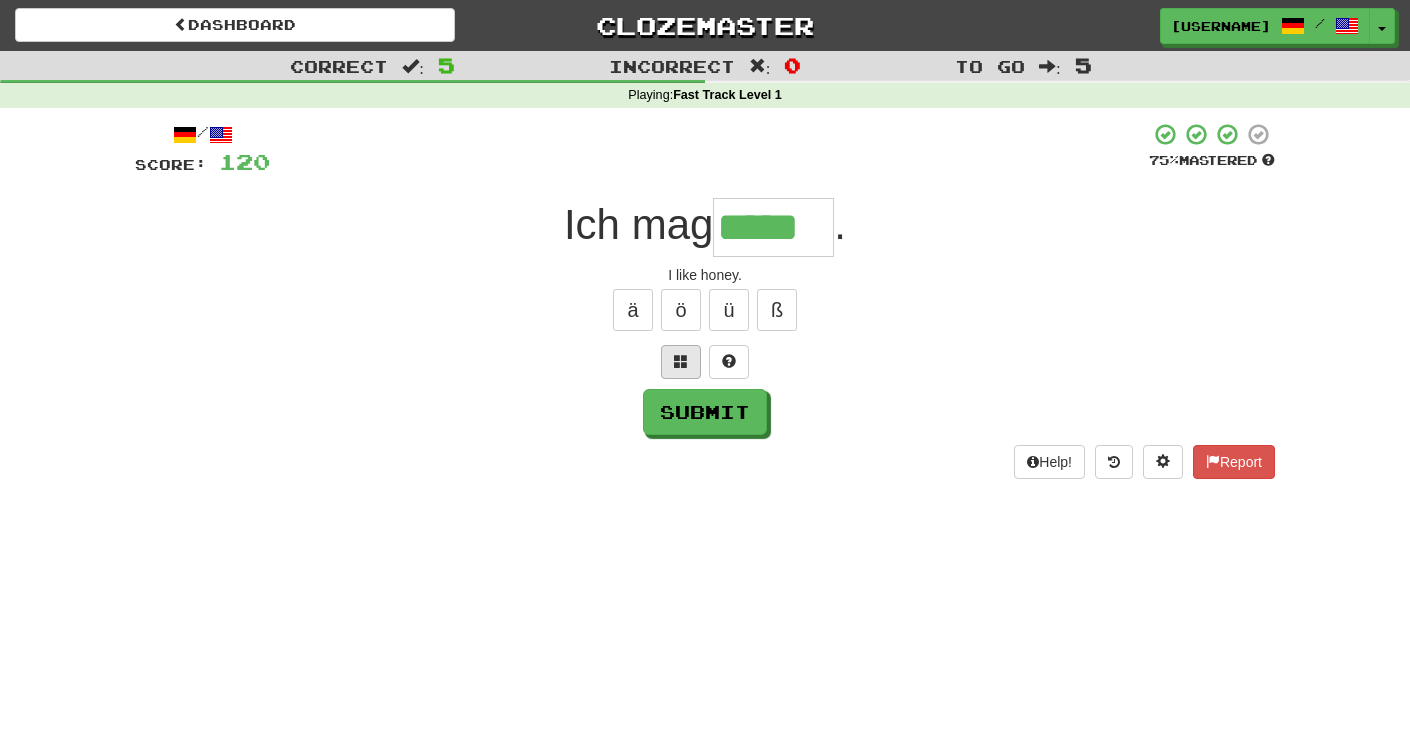 type on "*****" 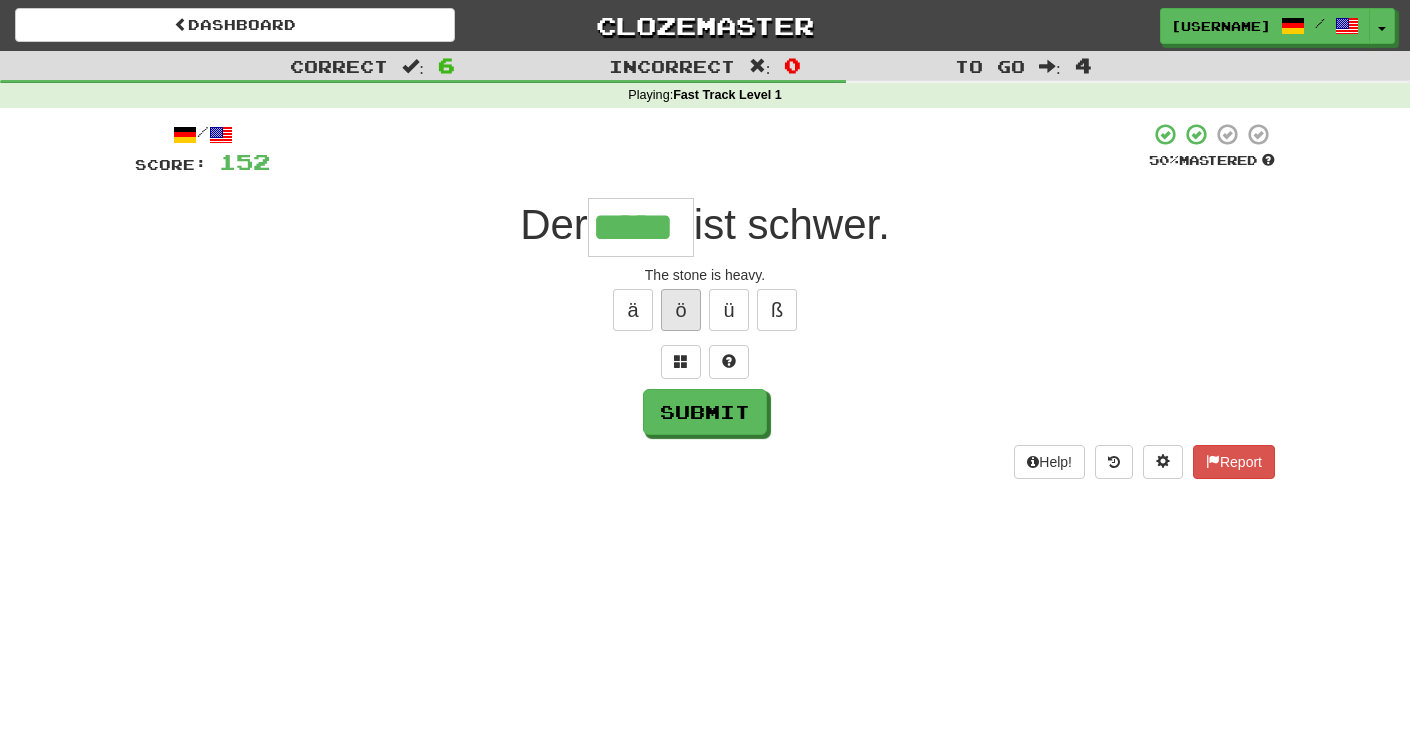 type on "*****" 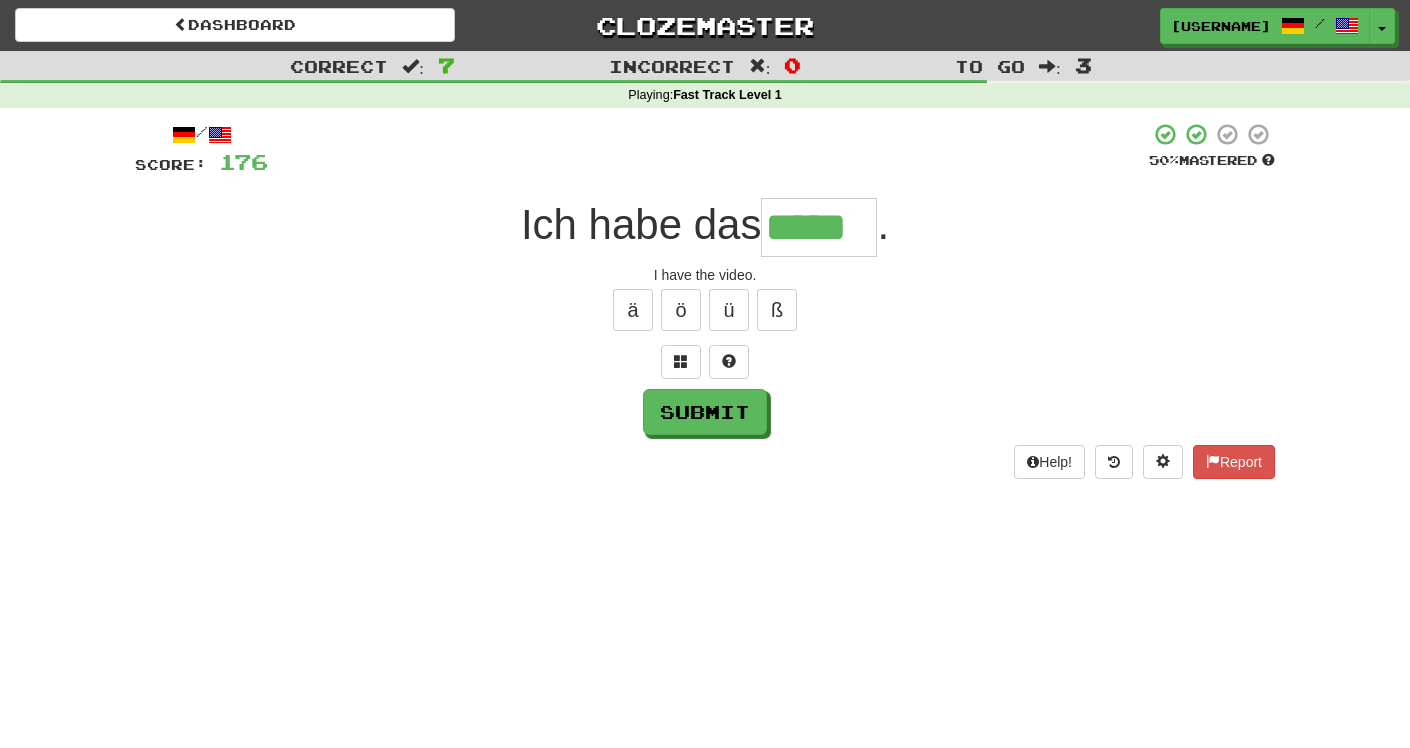 type on "*****" 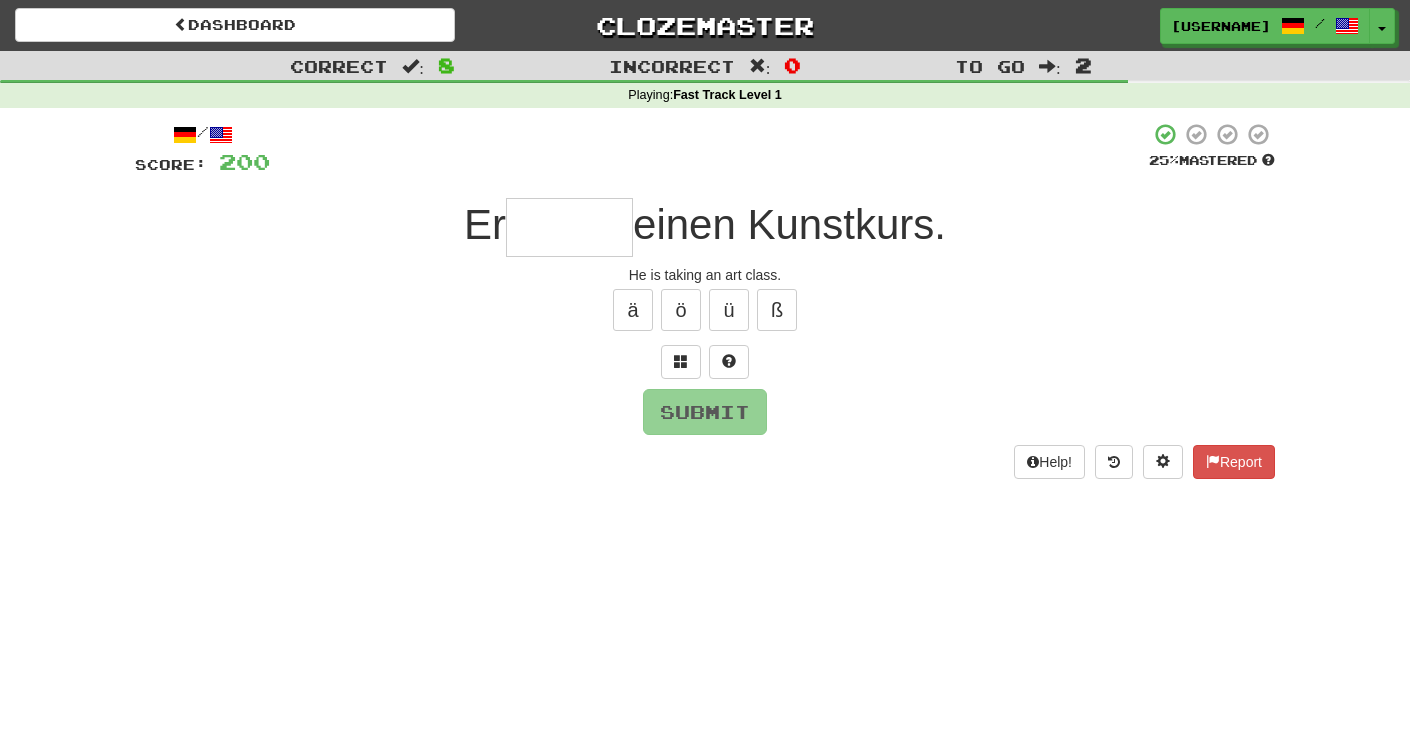 click on "He is taking an art class." at bounding box center (705, 275) 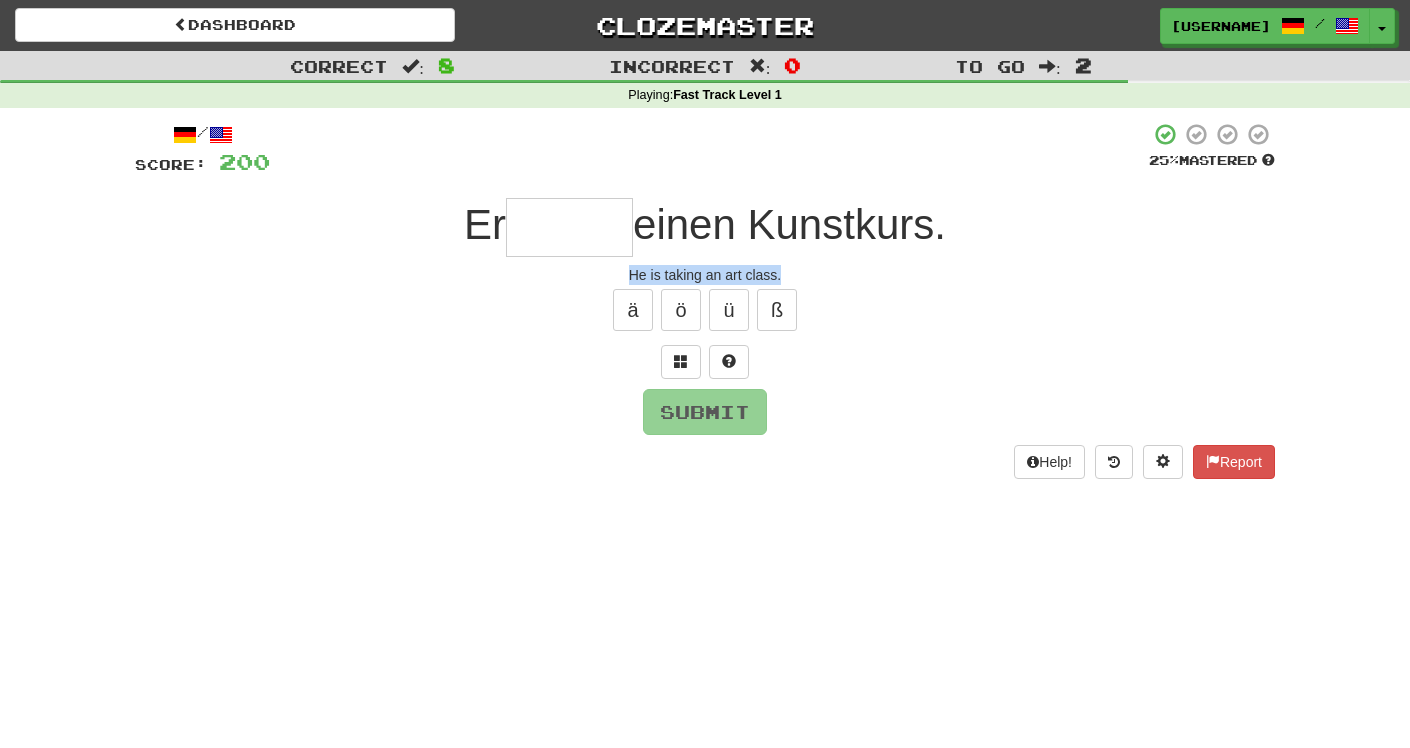 drag, startPoint x: 627, startPoint y: 266, endPoint x: 799, endPoint y: 270, distance: 172.04651 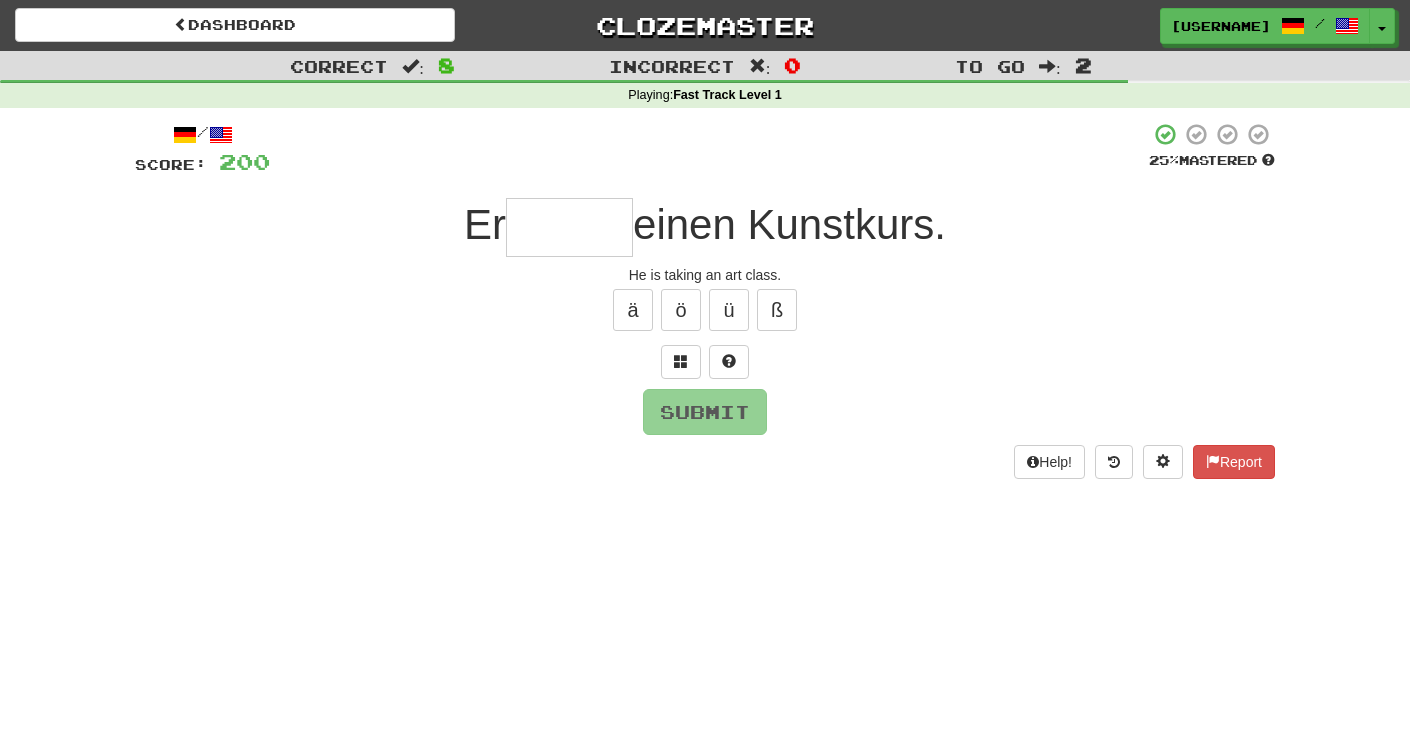 click at bounding box center [569, 227] 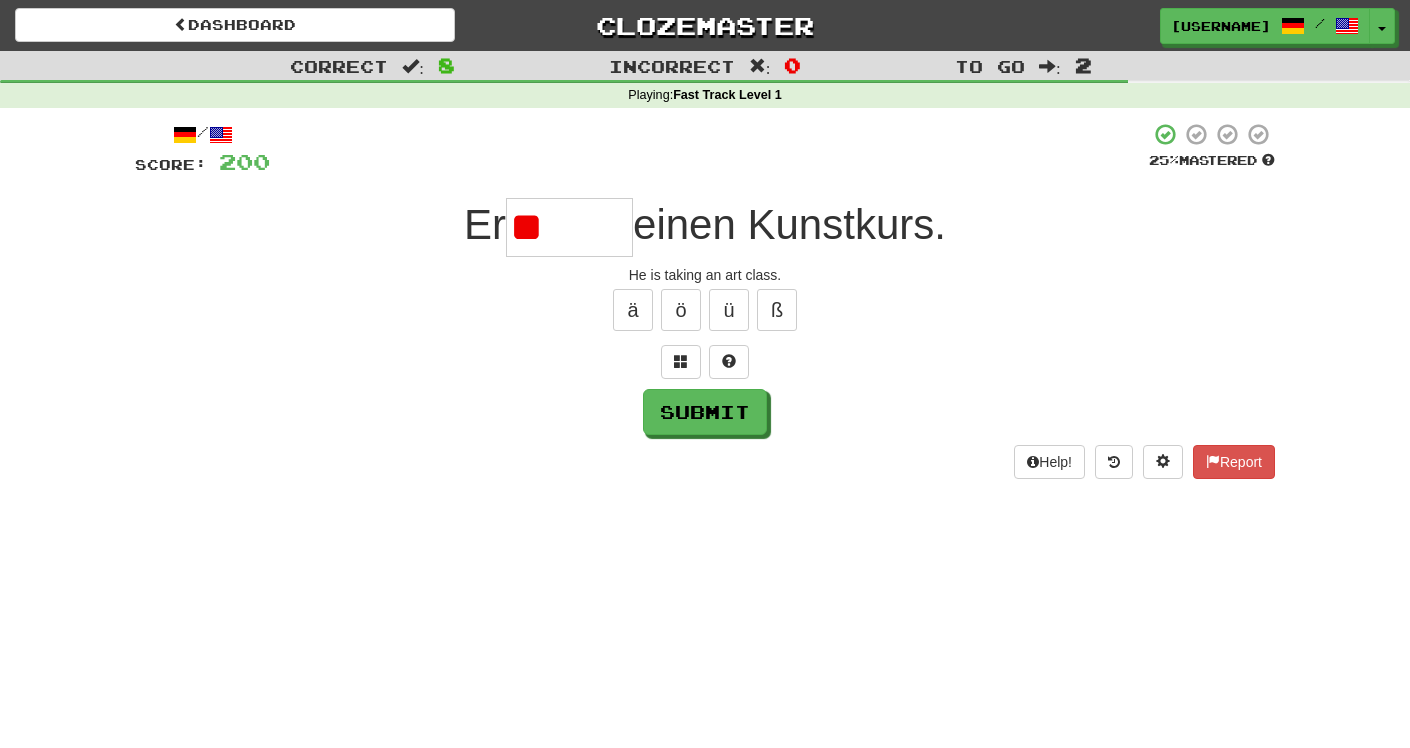 type on "*" 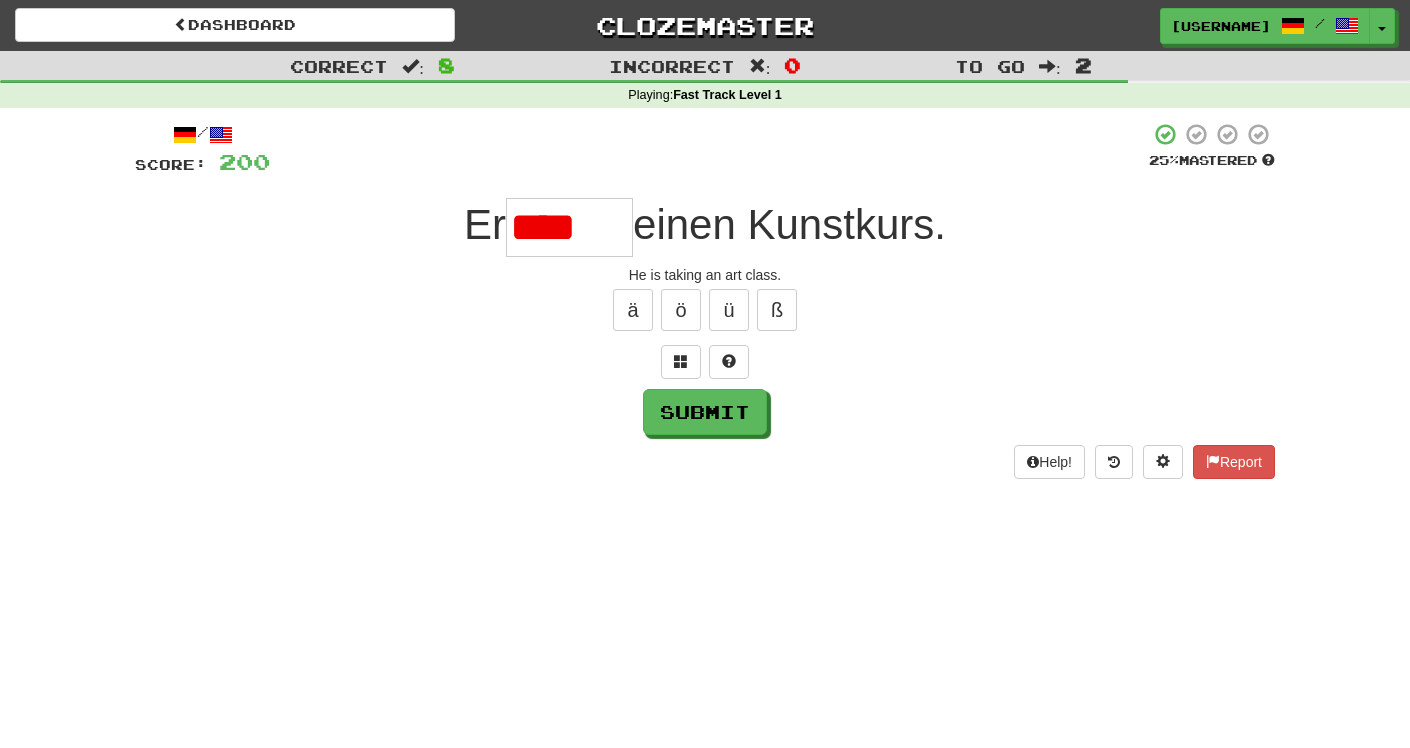 type on "******" 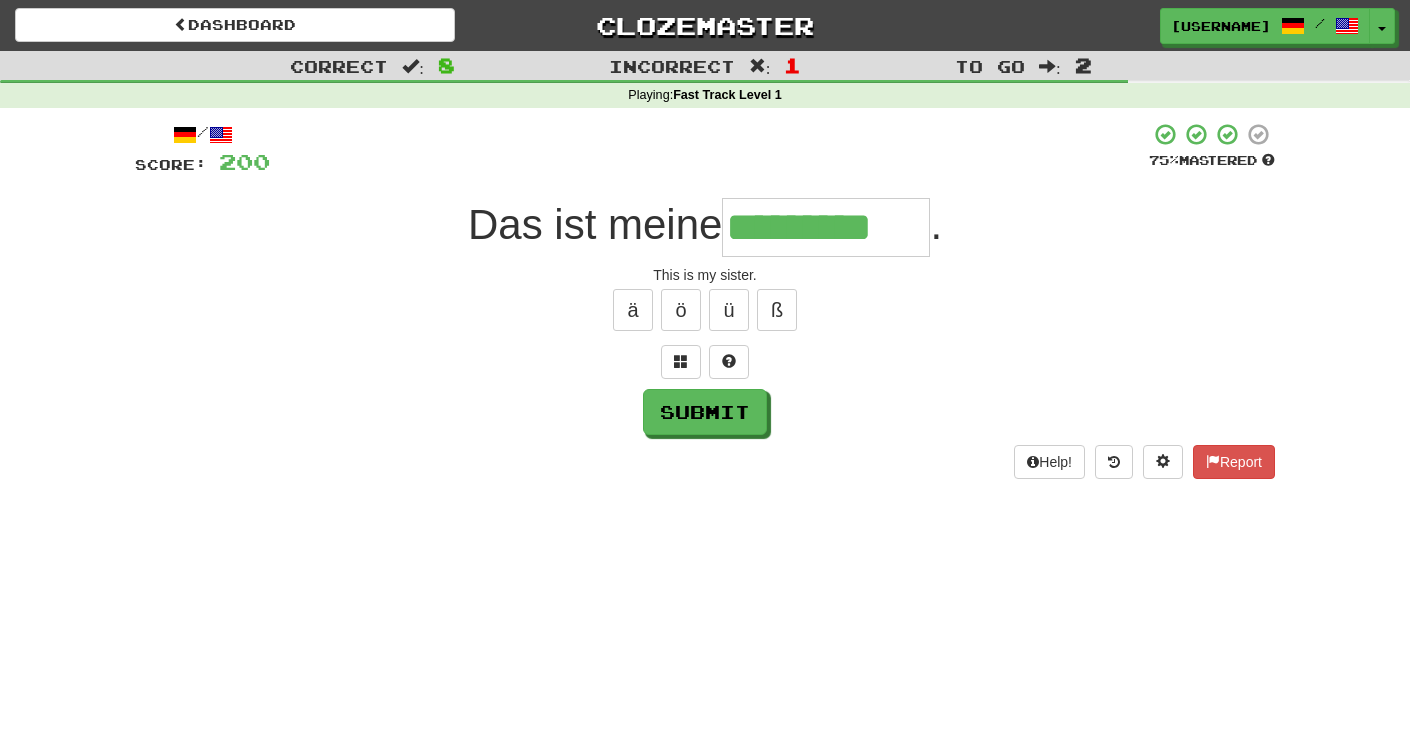 type on "*********" 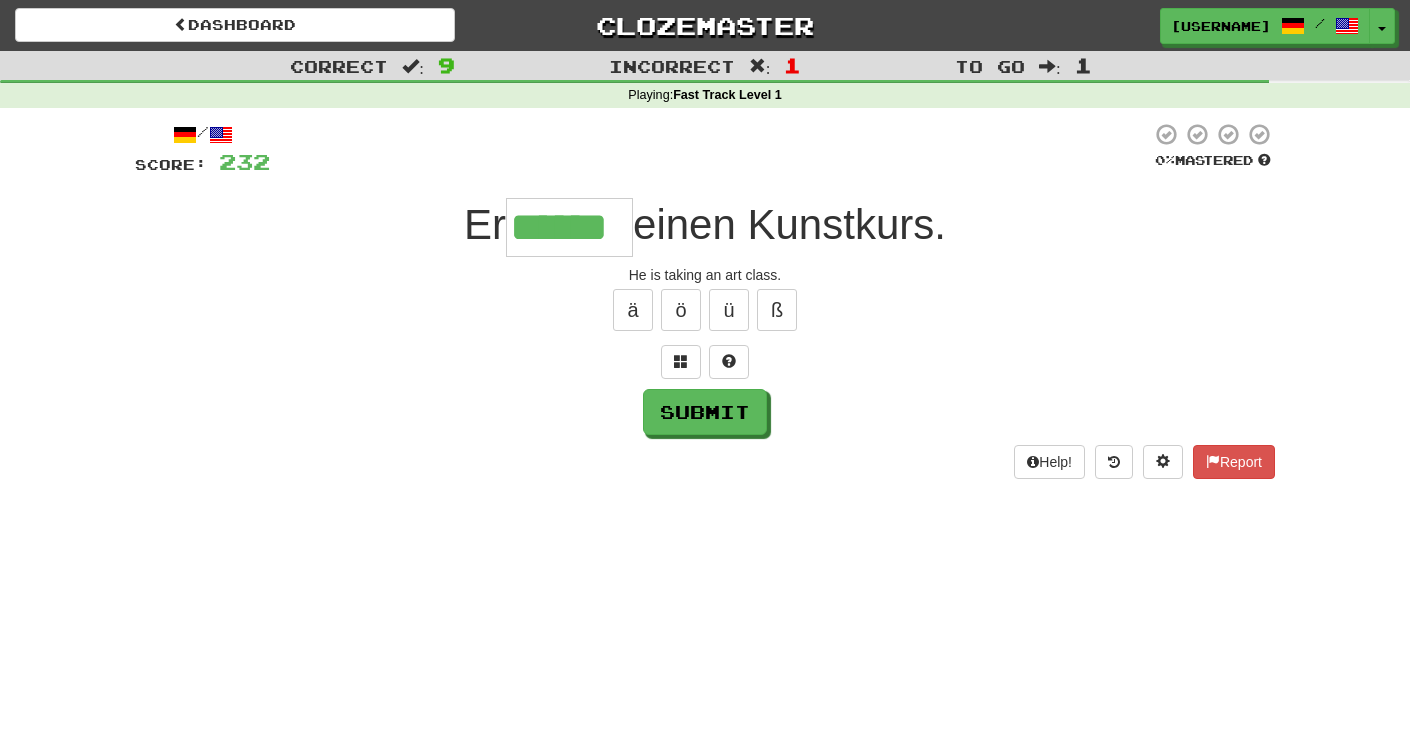 type on "******" 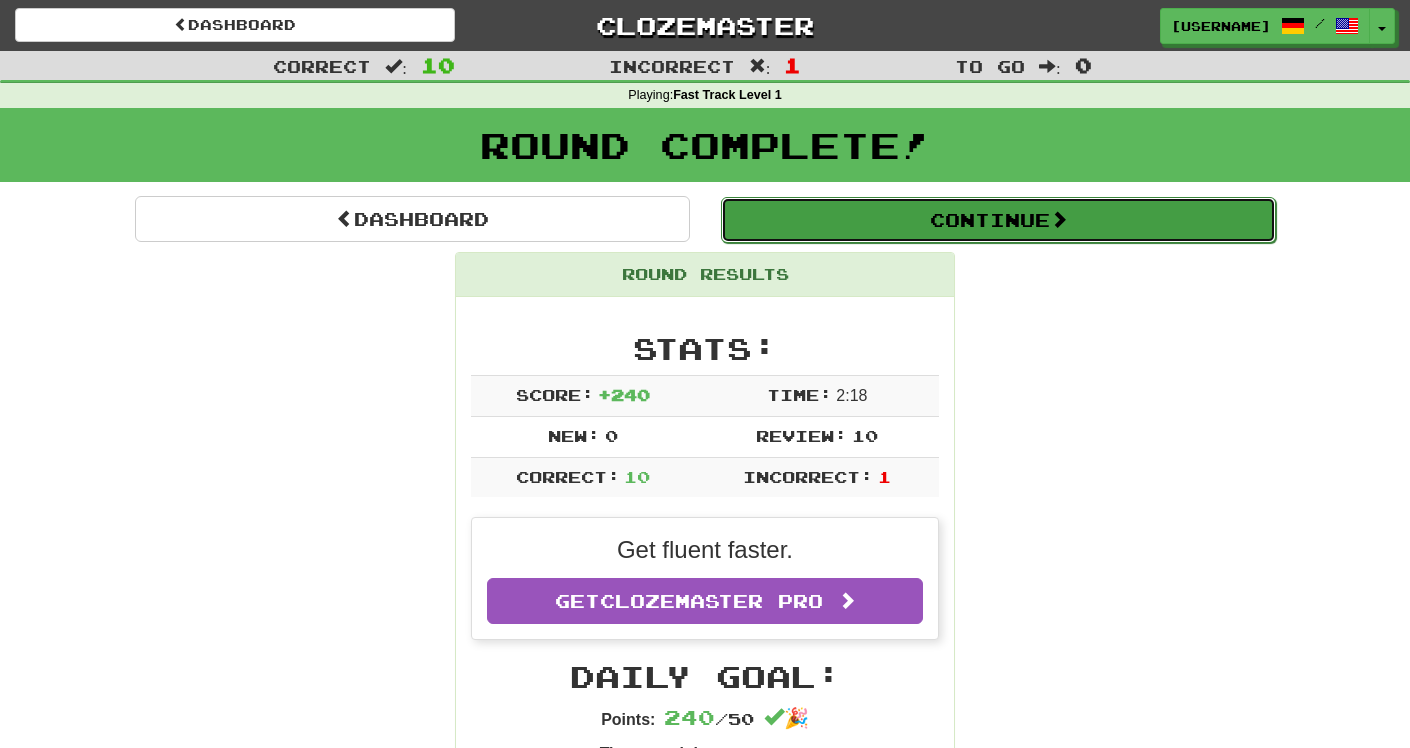 click on "Continue" at bounding box center [998, 220] 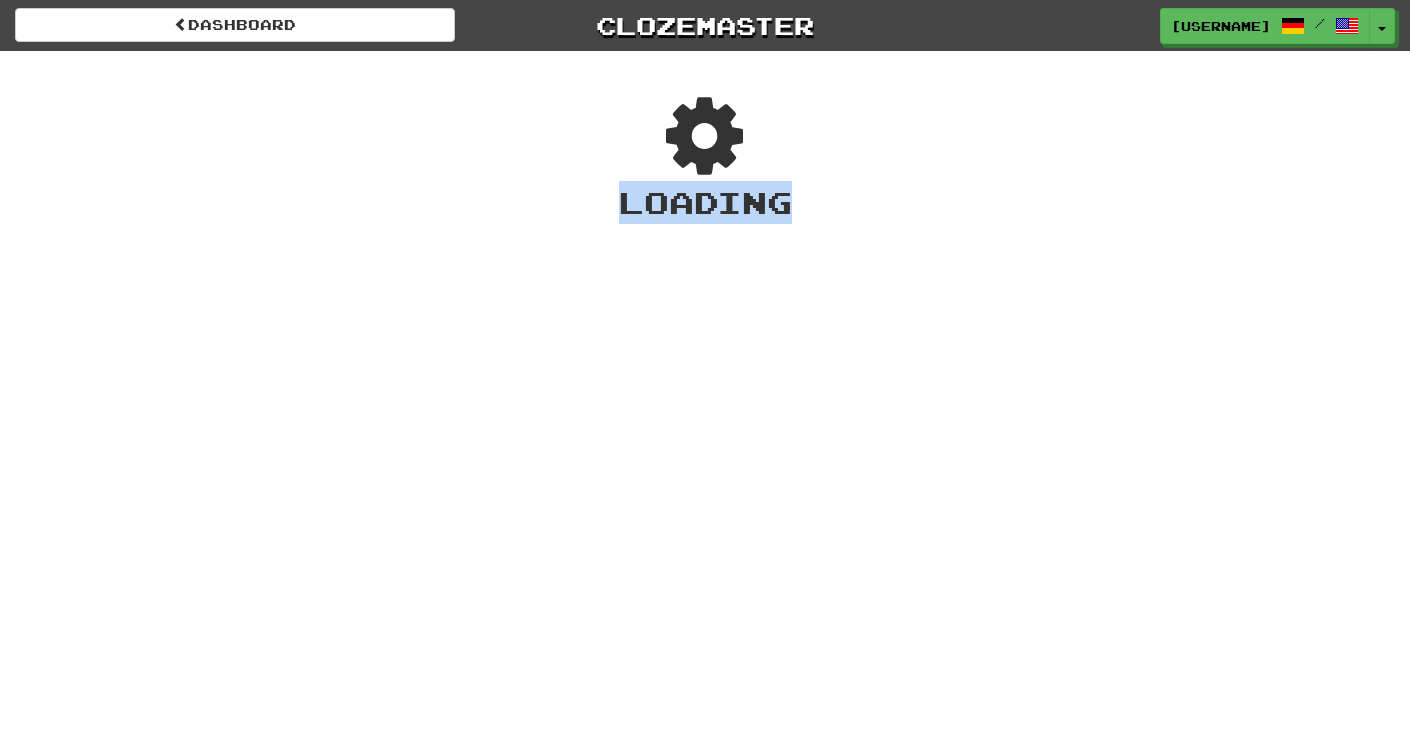 click on "Loading" at bounding box center [705, 202] 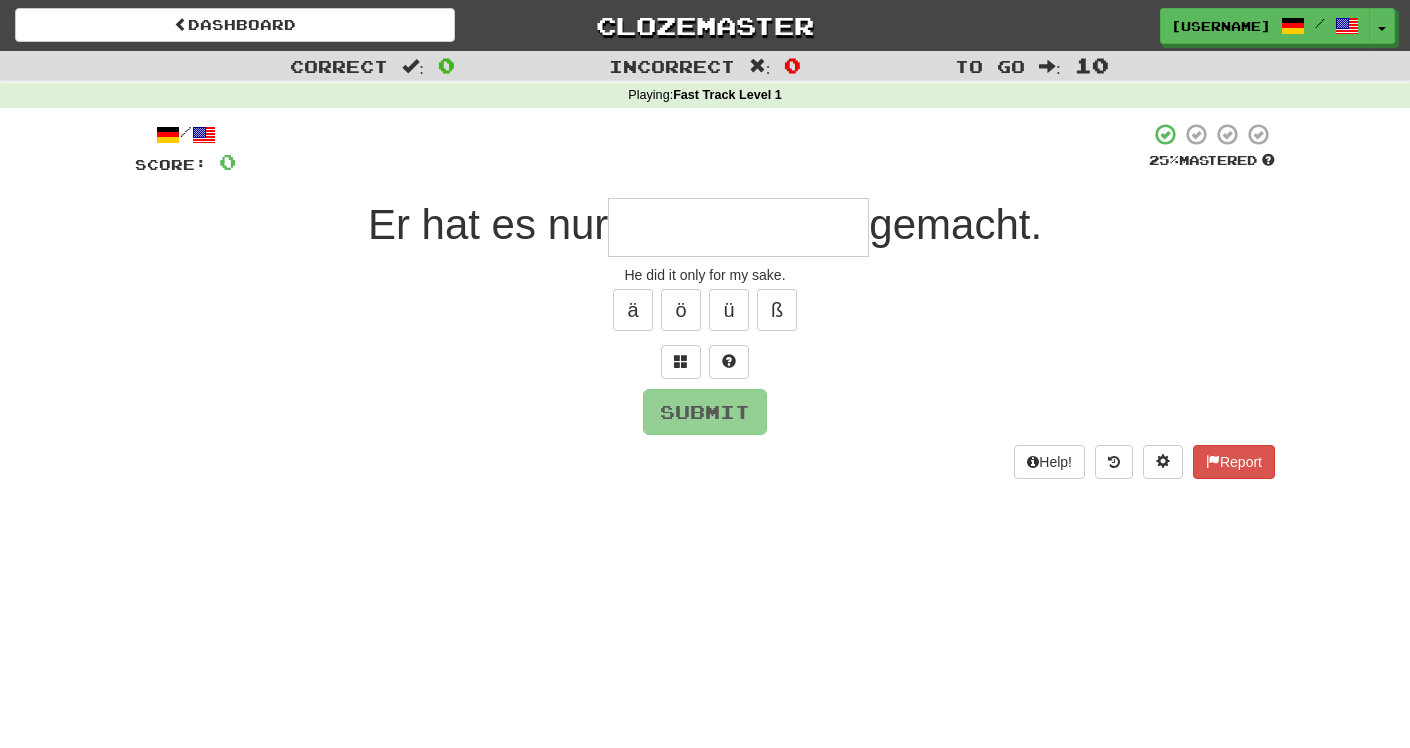 click on "He did it only for my sake." at bounding box center [705, 275] 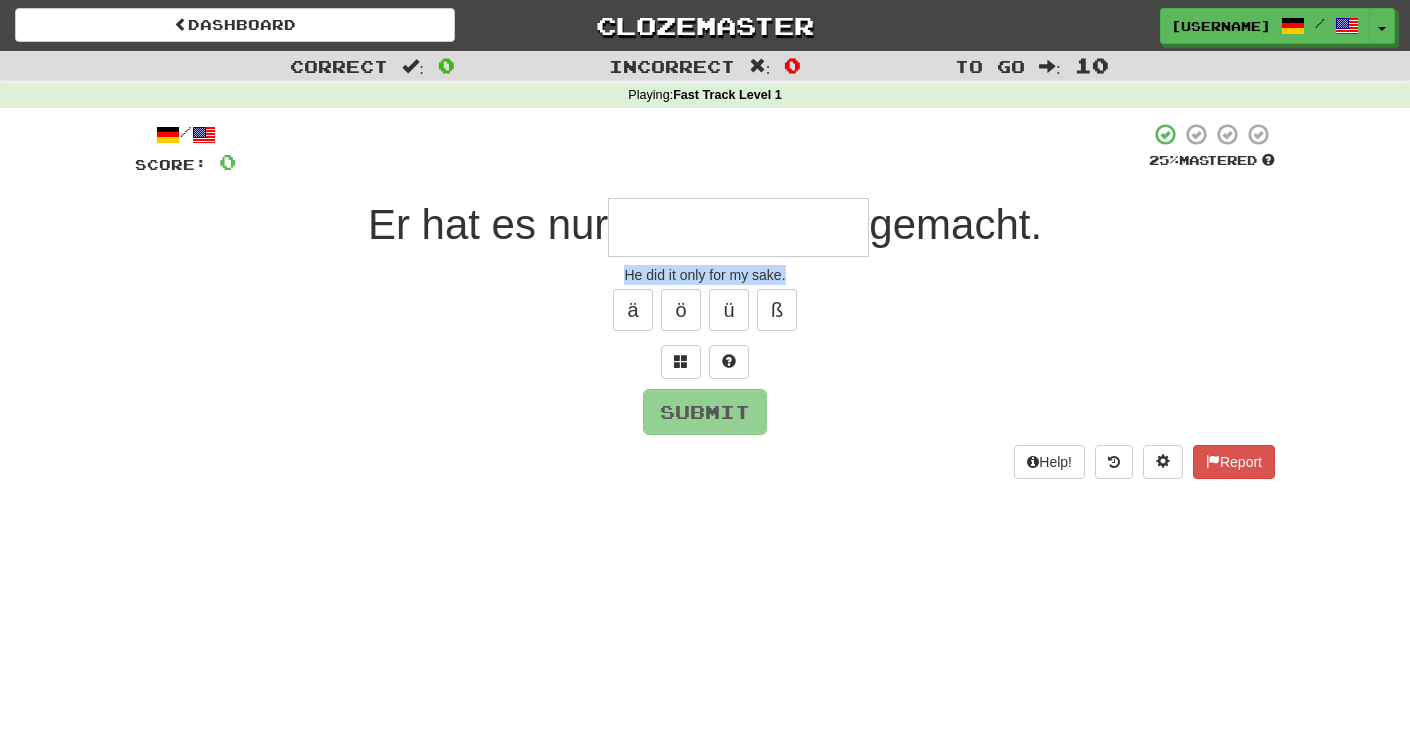drag, startPoint x: 632, startPoint y: 272, endPoint x: 774, endPoint y: 286, distance: 142.68848 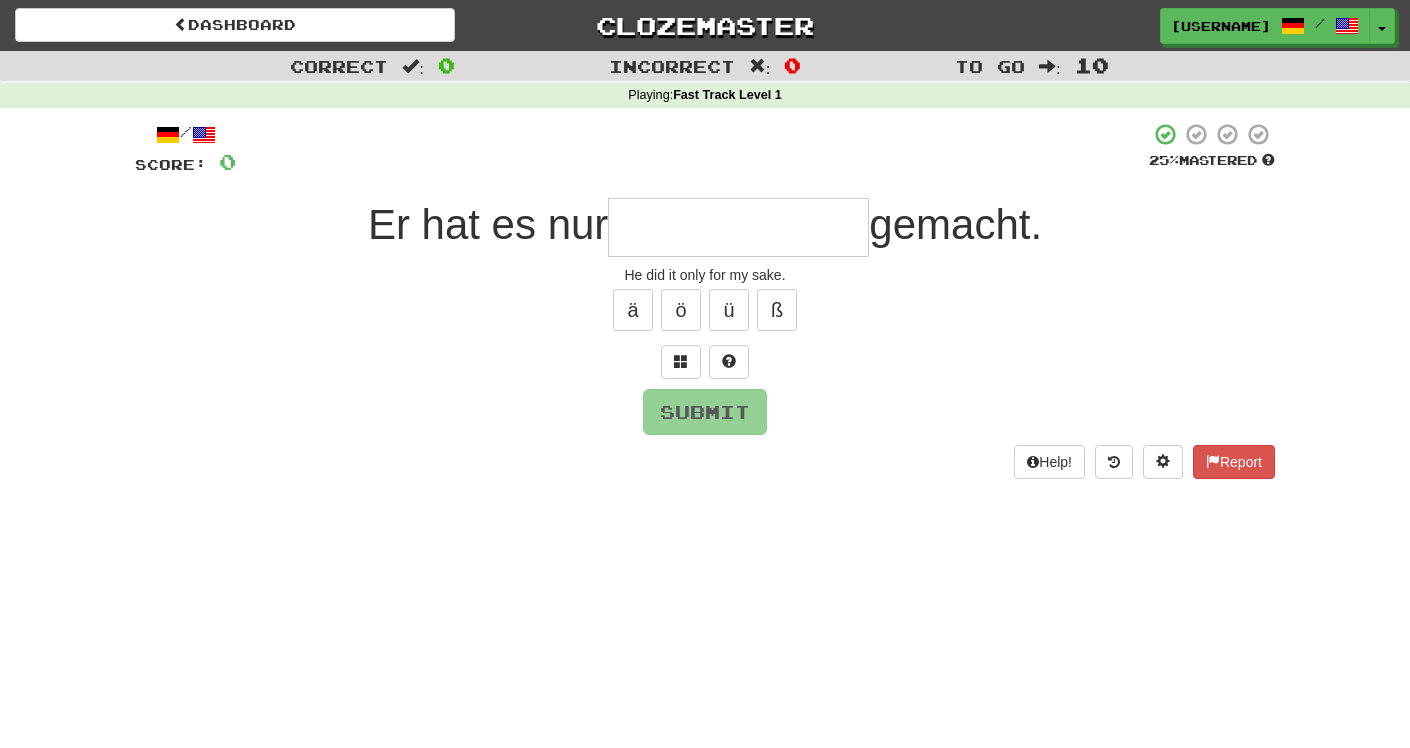 click at bounding box center [738, 227] 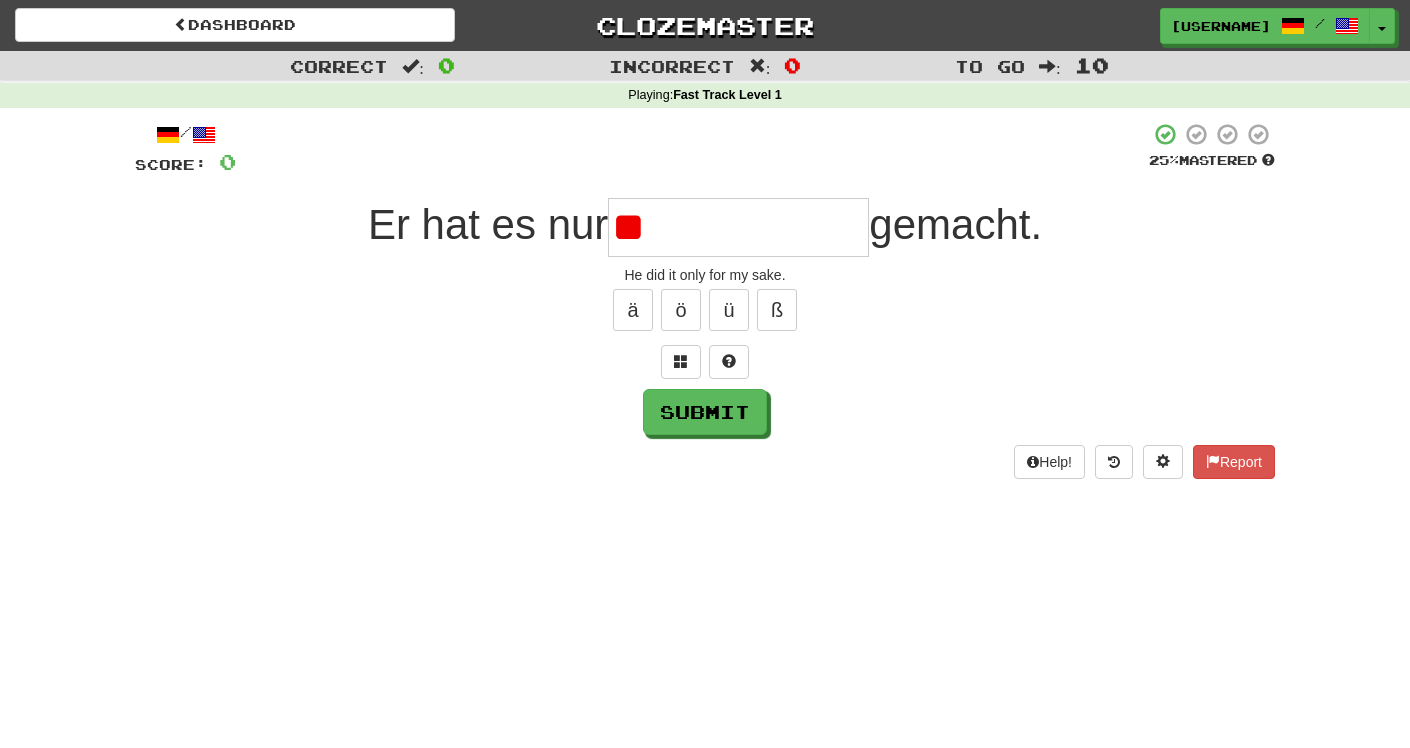 type on "**********" 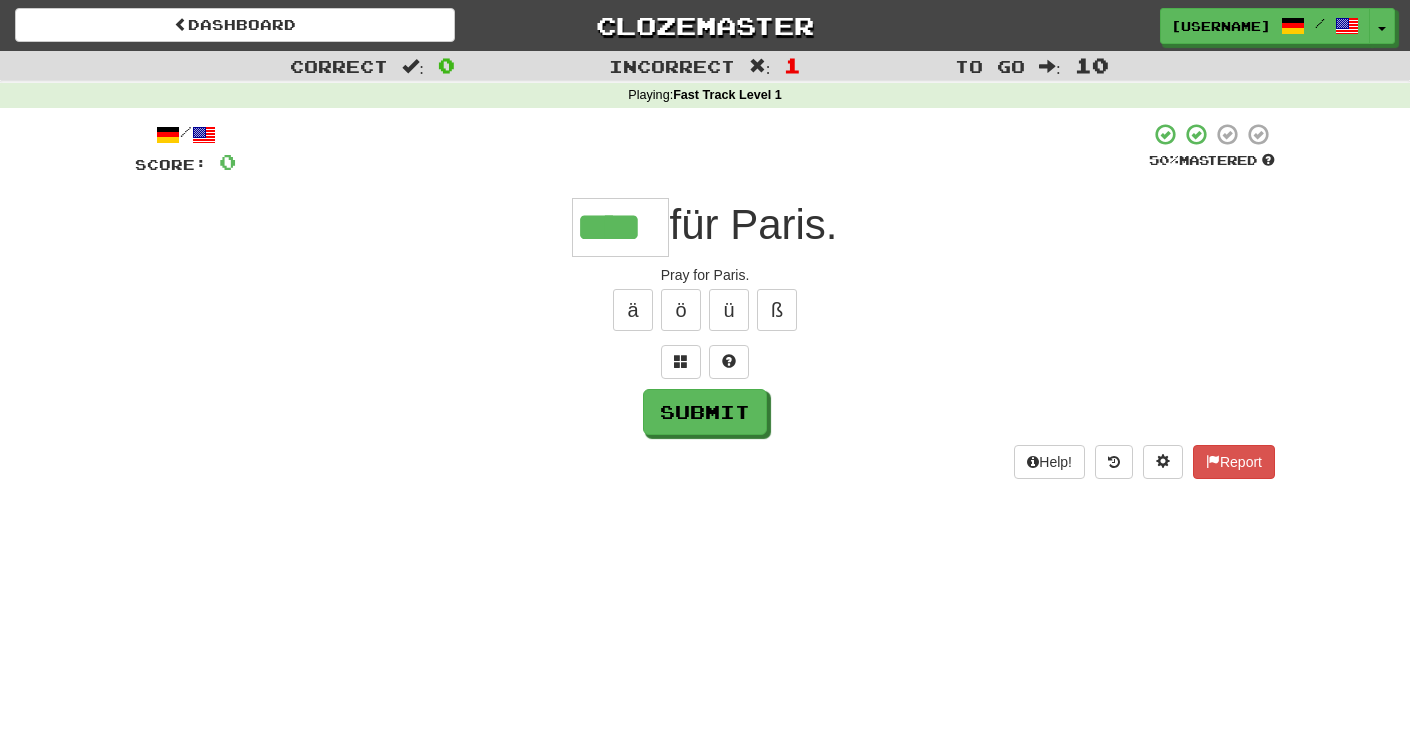 type on "****" 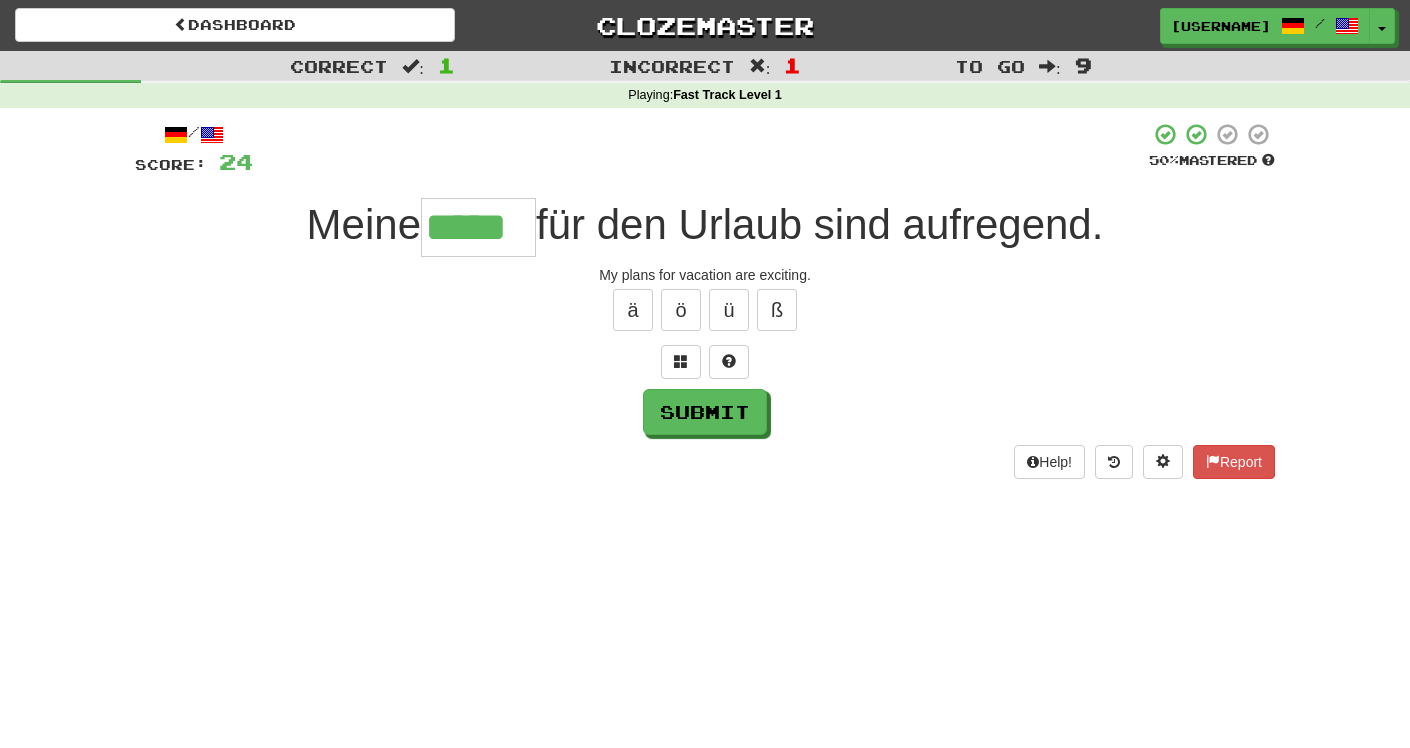 type on "*****" 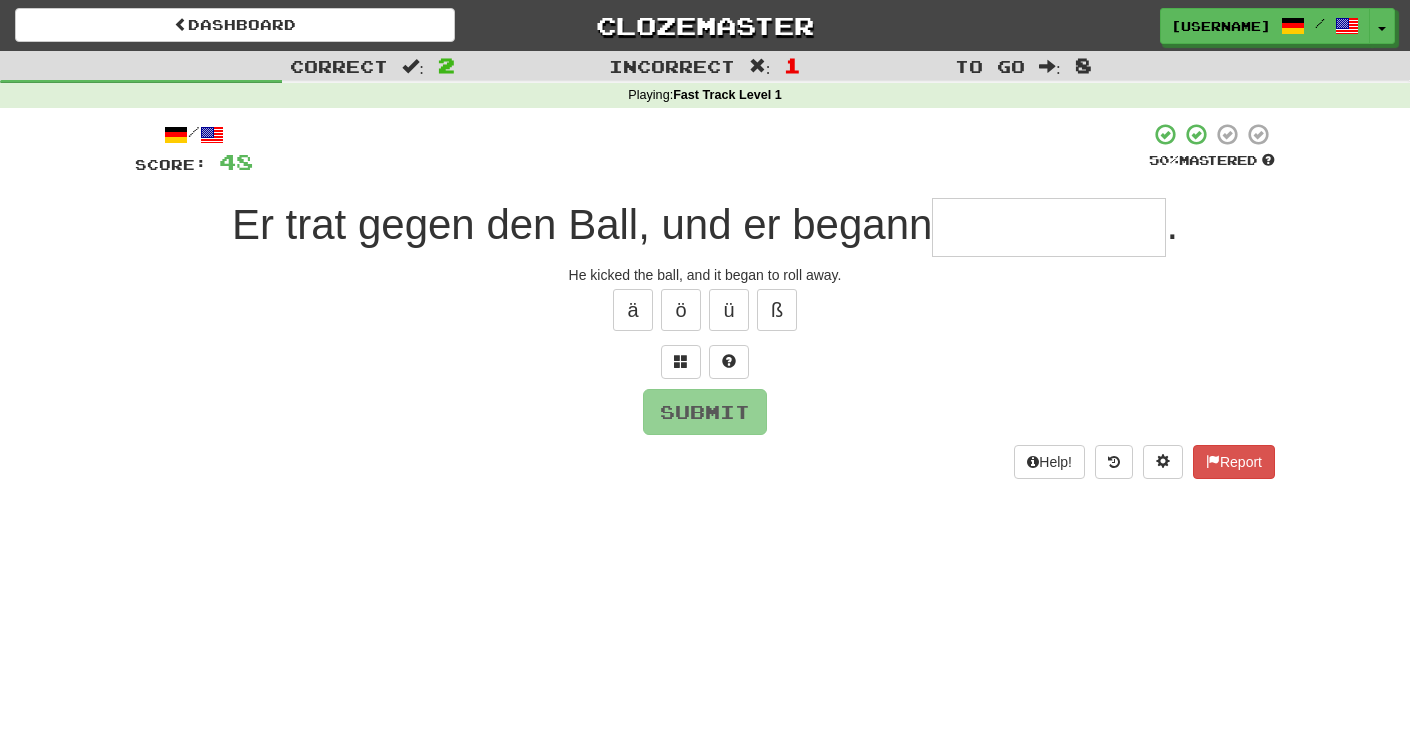 click on "He kicked the ball, and it began to roll away." at bounding box center [705, 275] 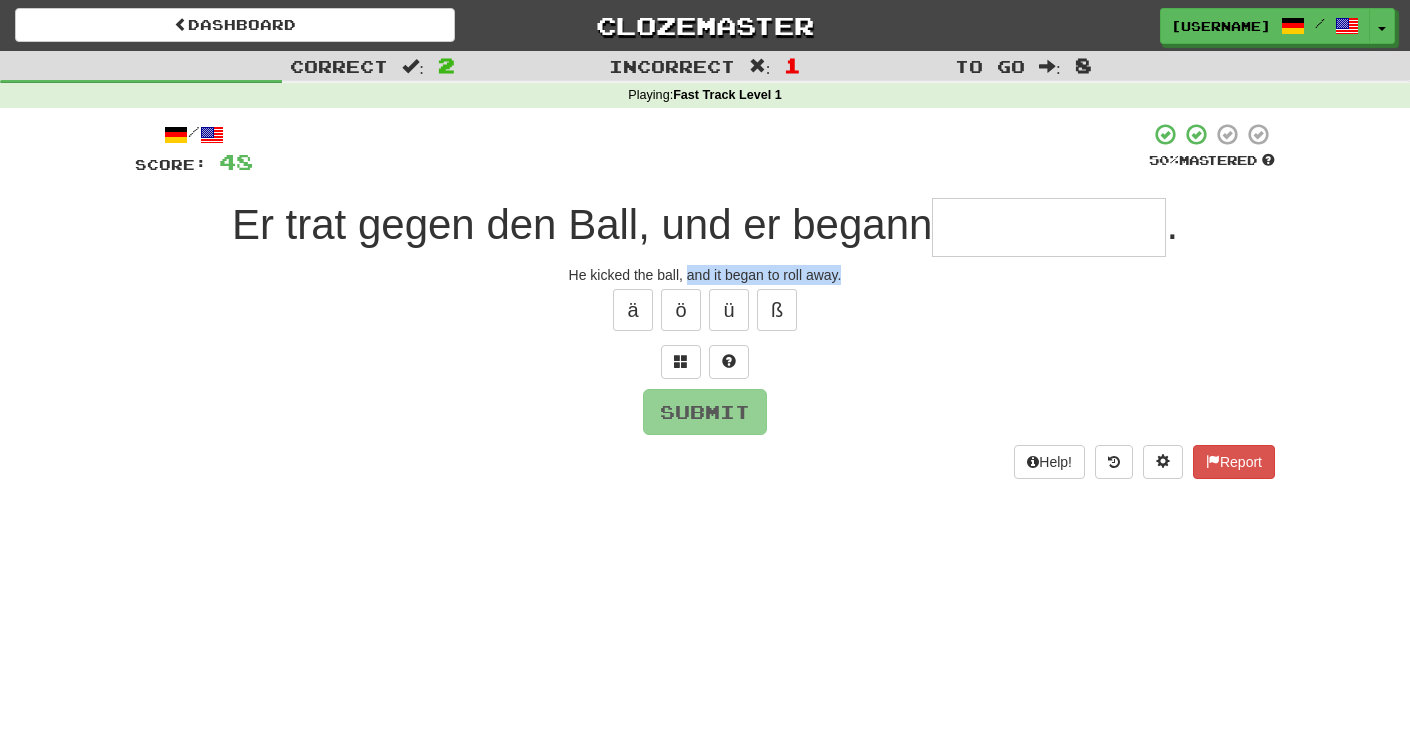 drag, startPoint x: 702, startPoint y: 273, endPoint x: 825, endPoint y: 292, distance: 124.45883 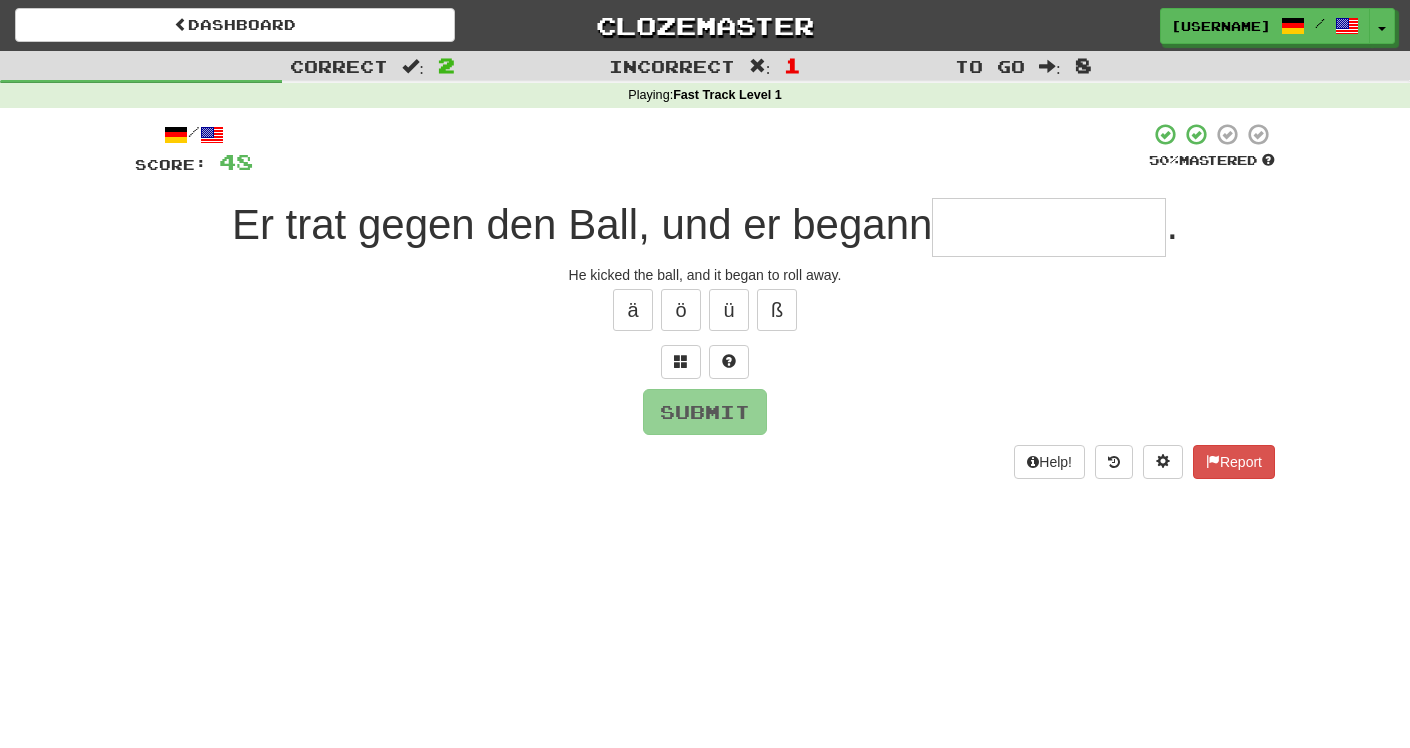 click at bounding box center (1049, 227) 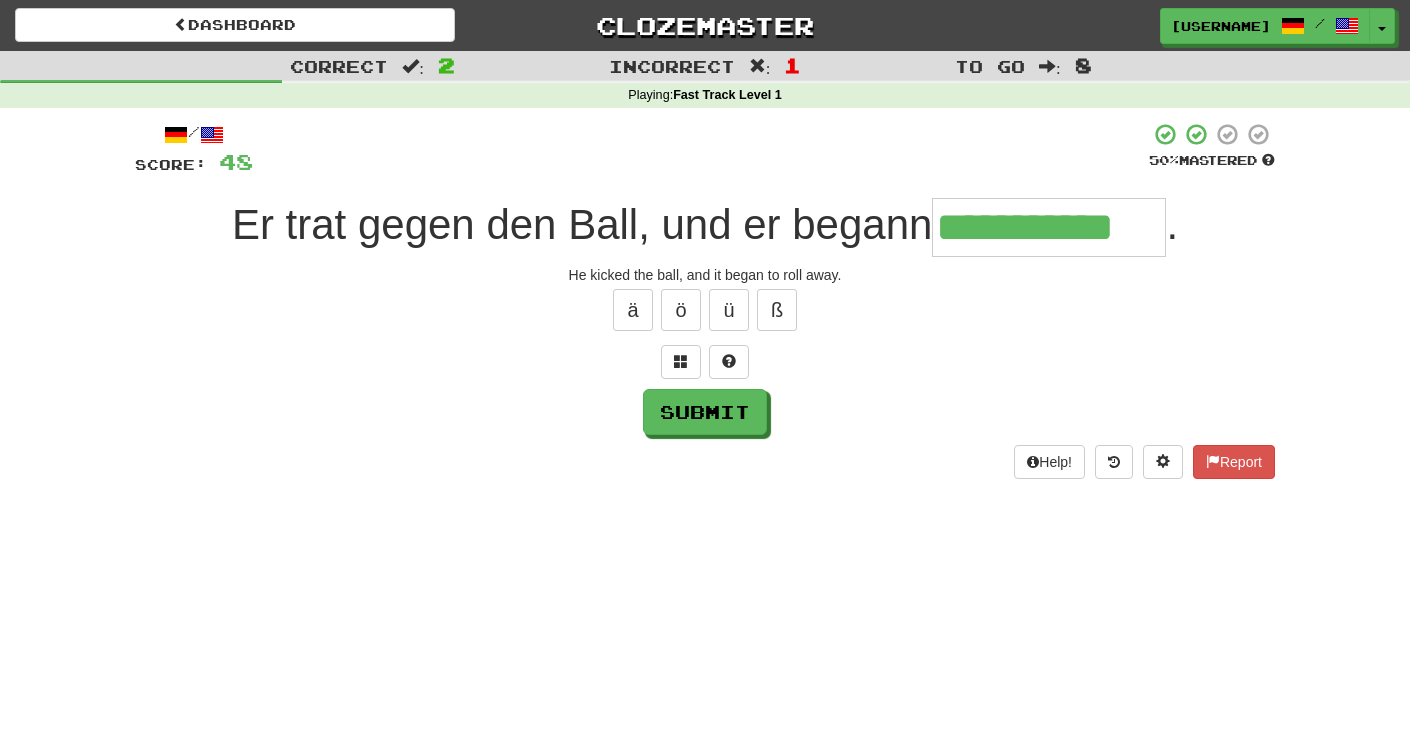type on "**********" 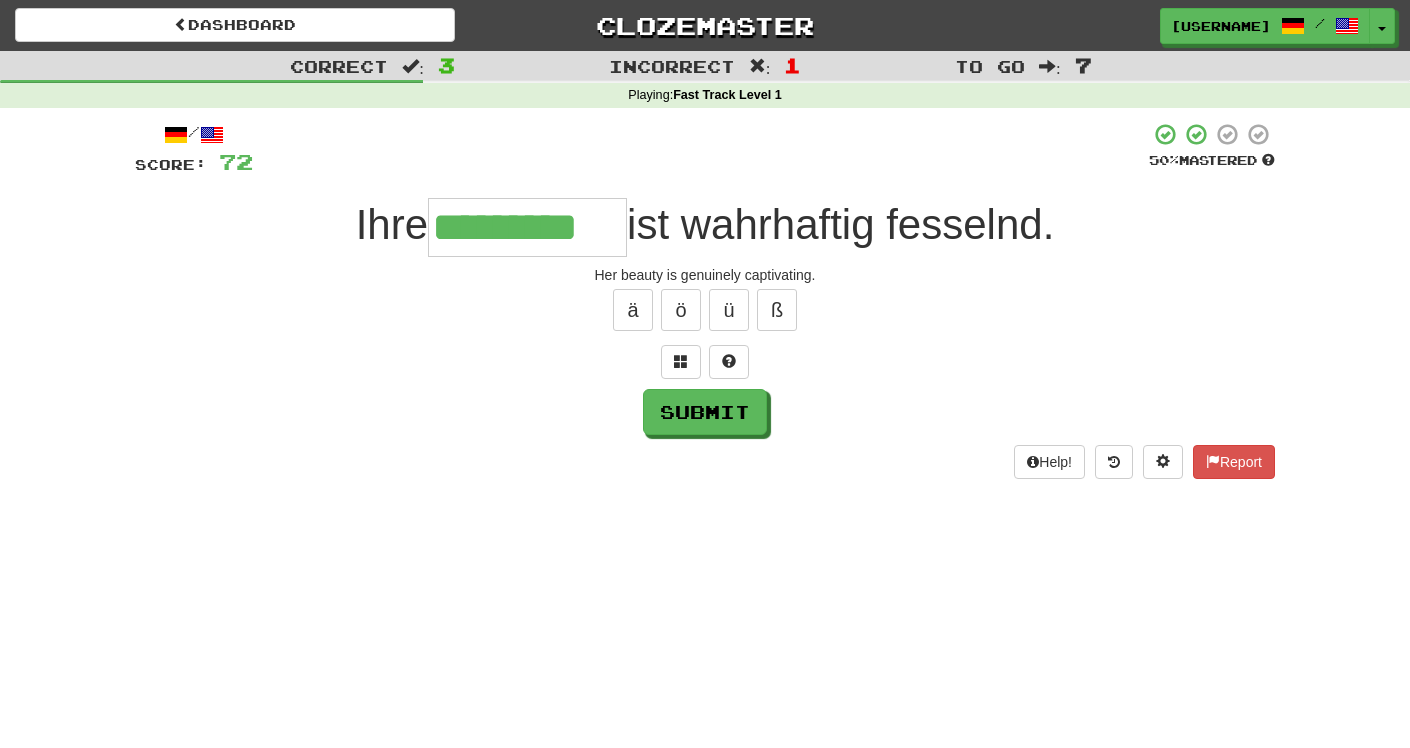 type on "*********" 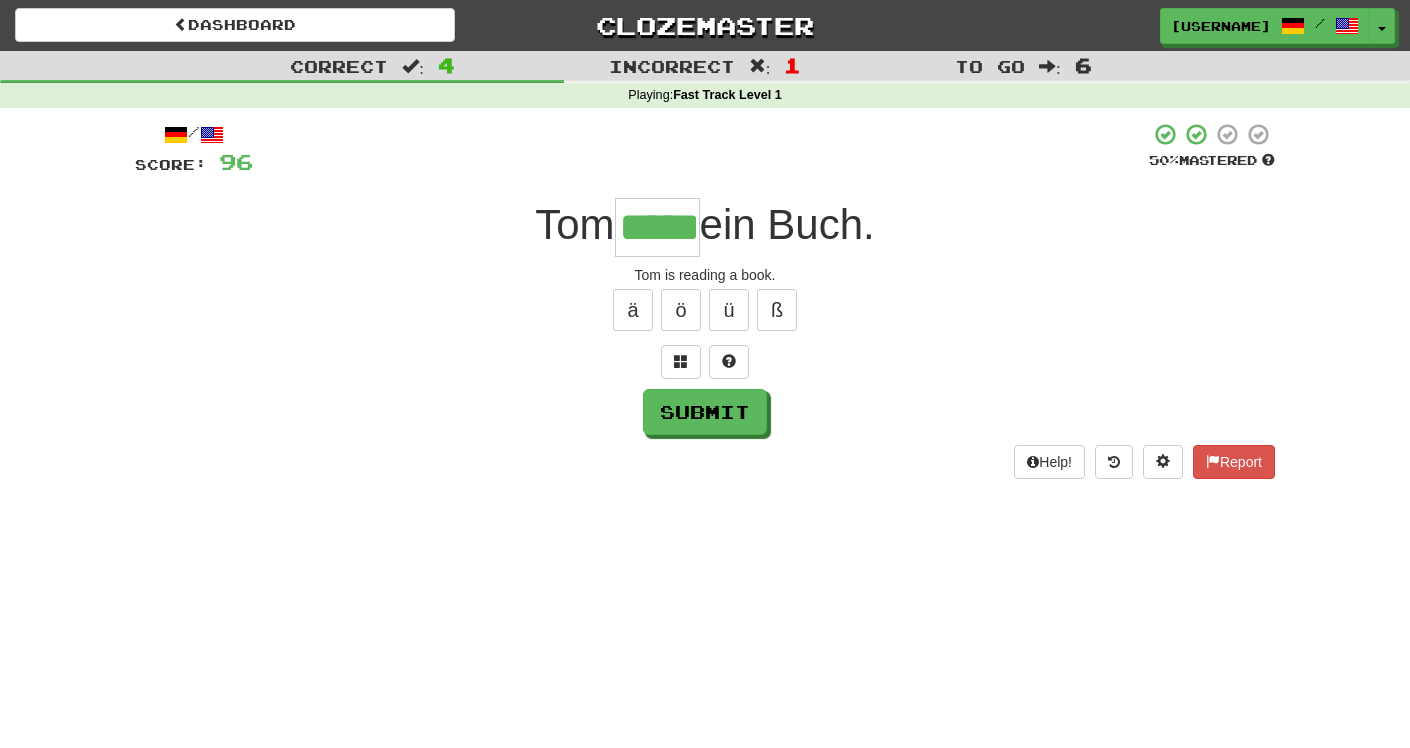 type on "*****" 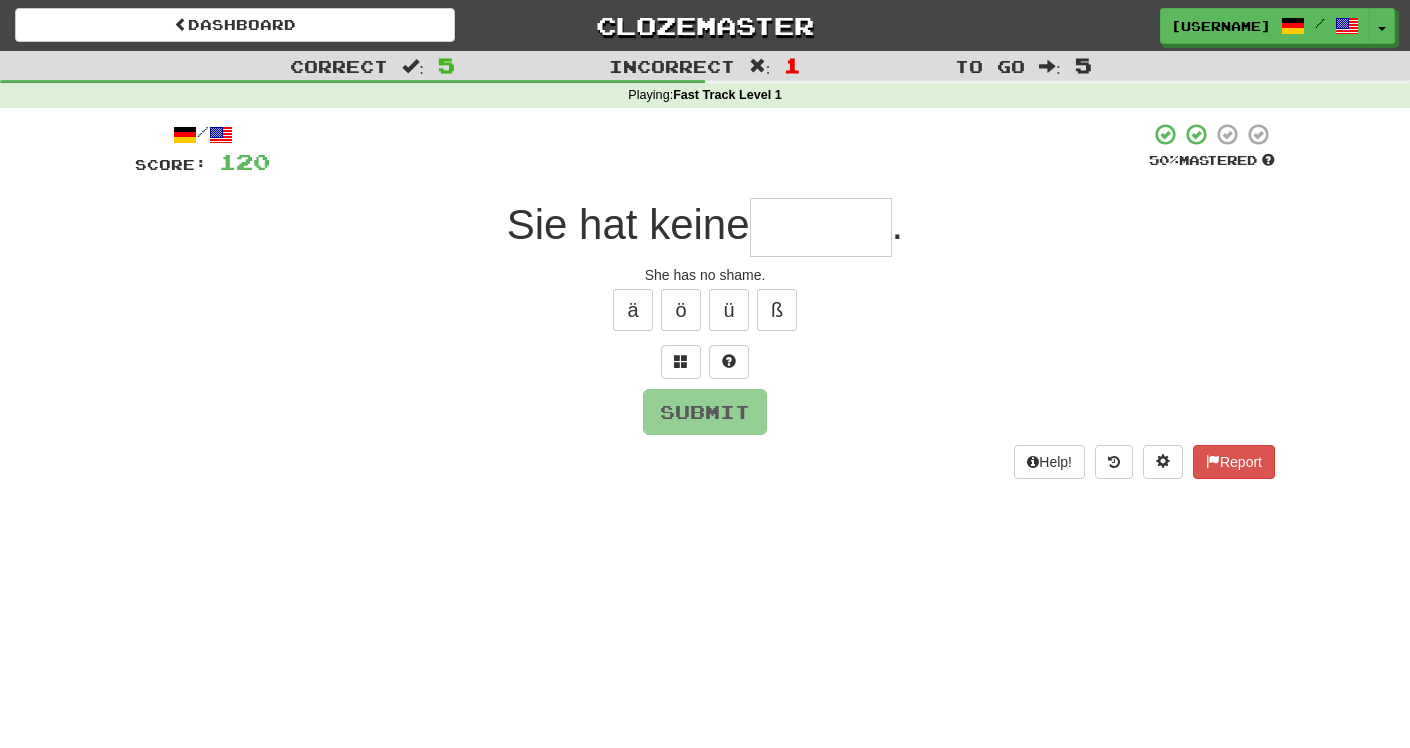 click on "ä ö ü ß" at bounding box center (705, 310) 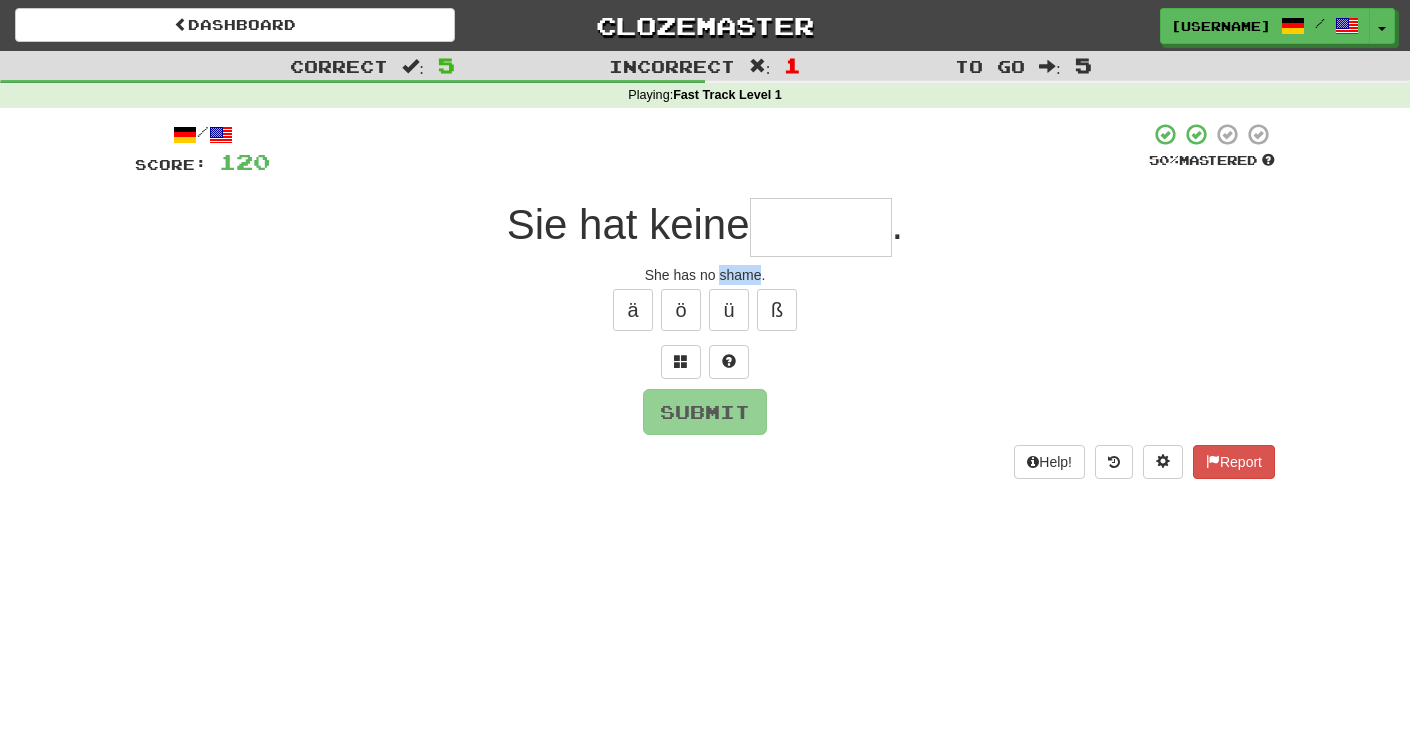 click on "She has no shame." at bounding box center (705, 275) 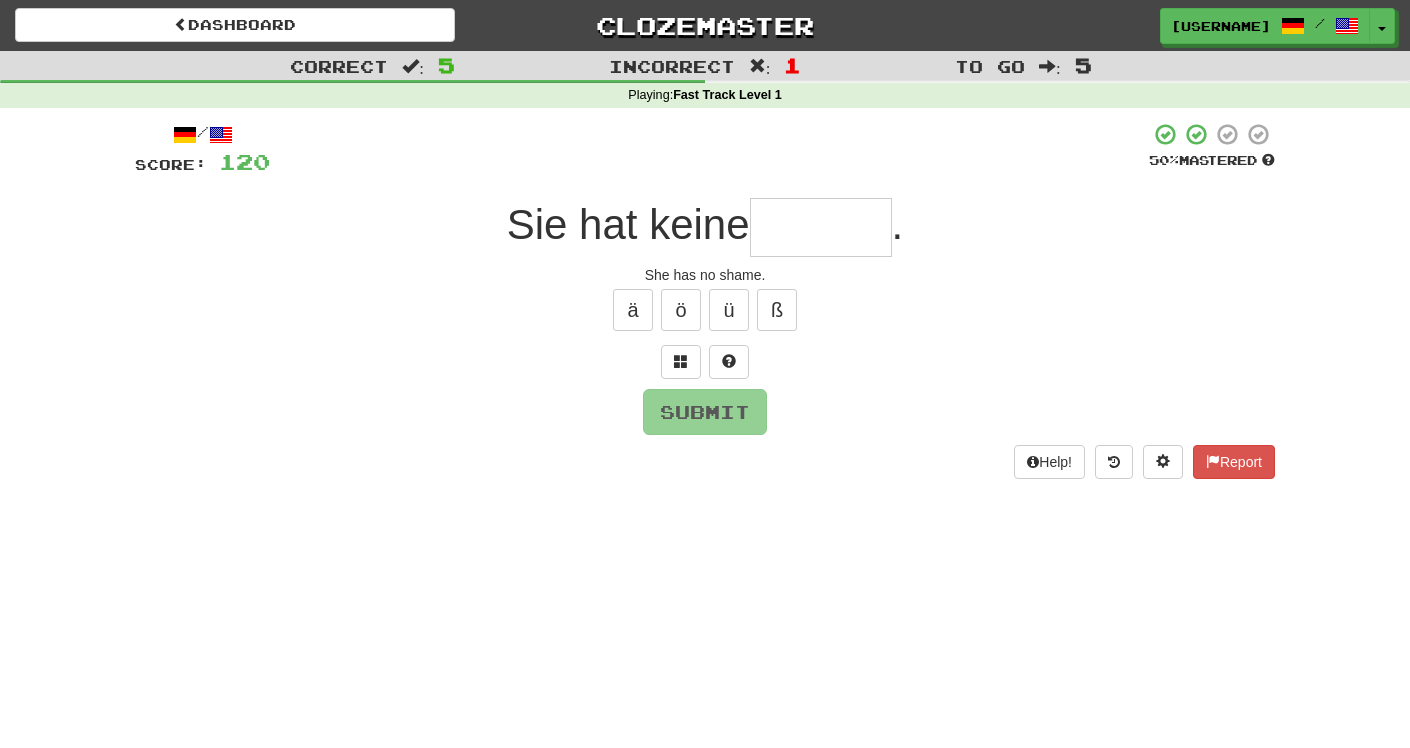 drag, startPoint x: 655, startPoint y: 271, endPoint x: 698, endPoint y: 260, distance: 44.38468 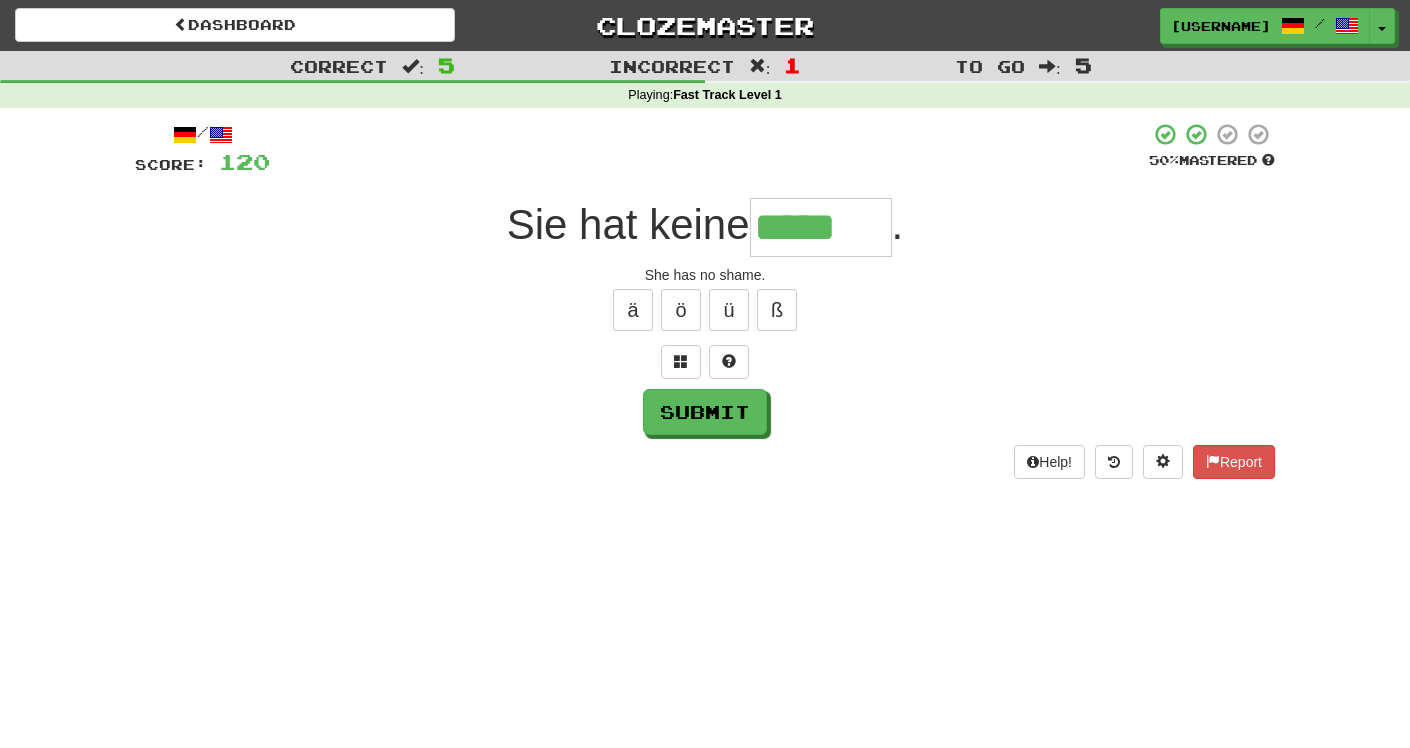 type on "*****" 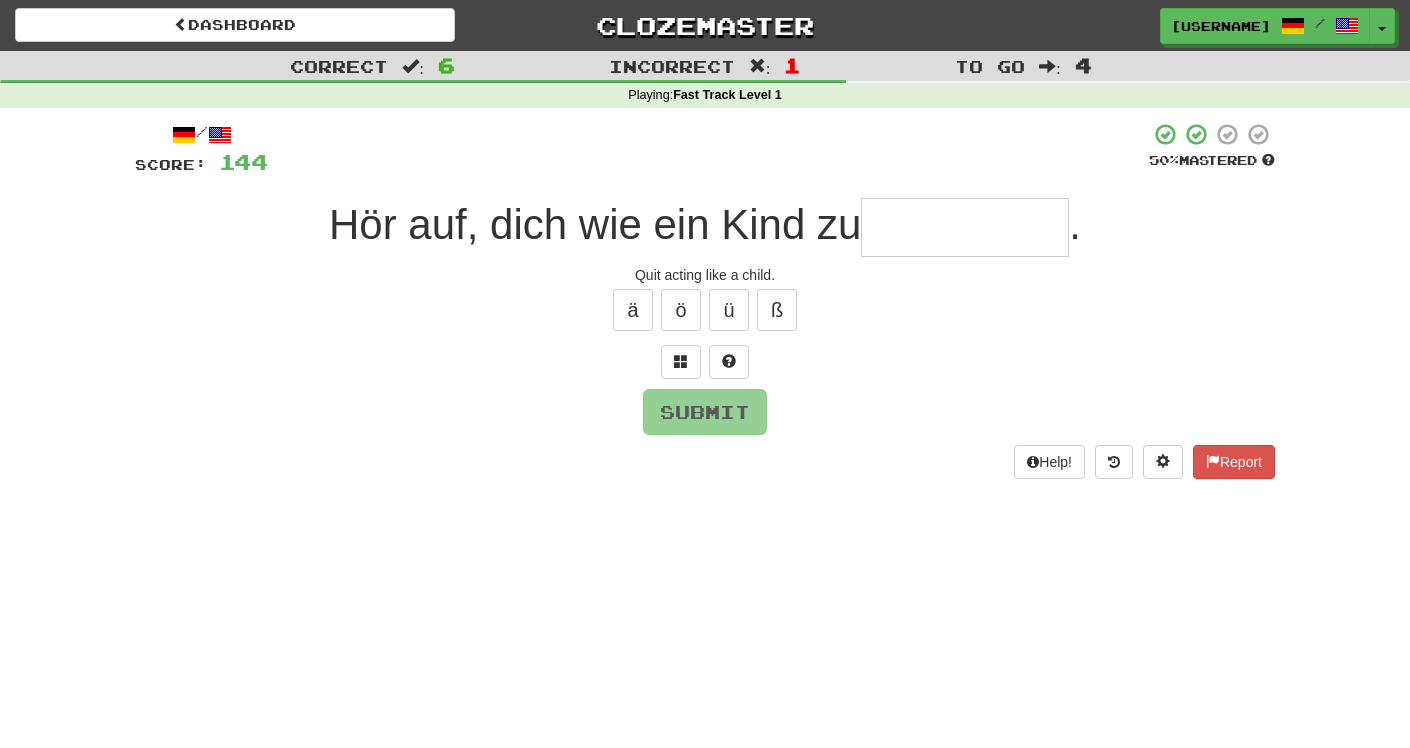 click on "Quit acting like a child." at bounding box center [705, 275] 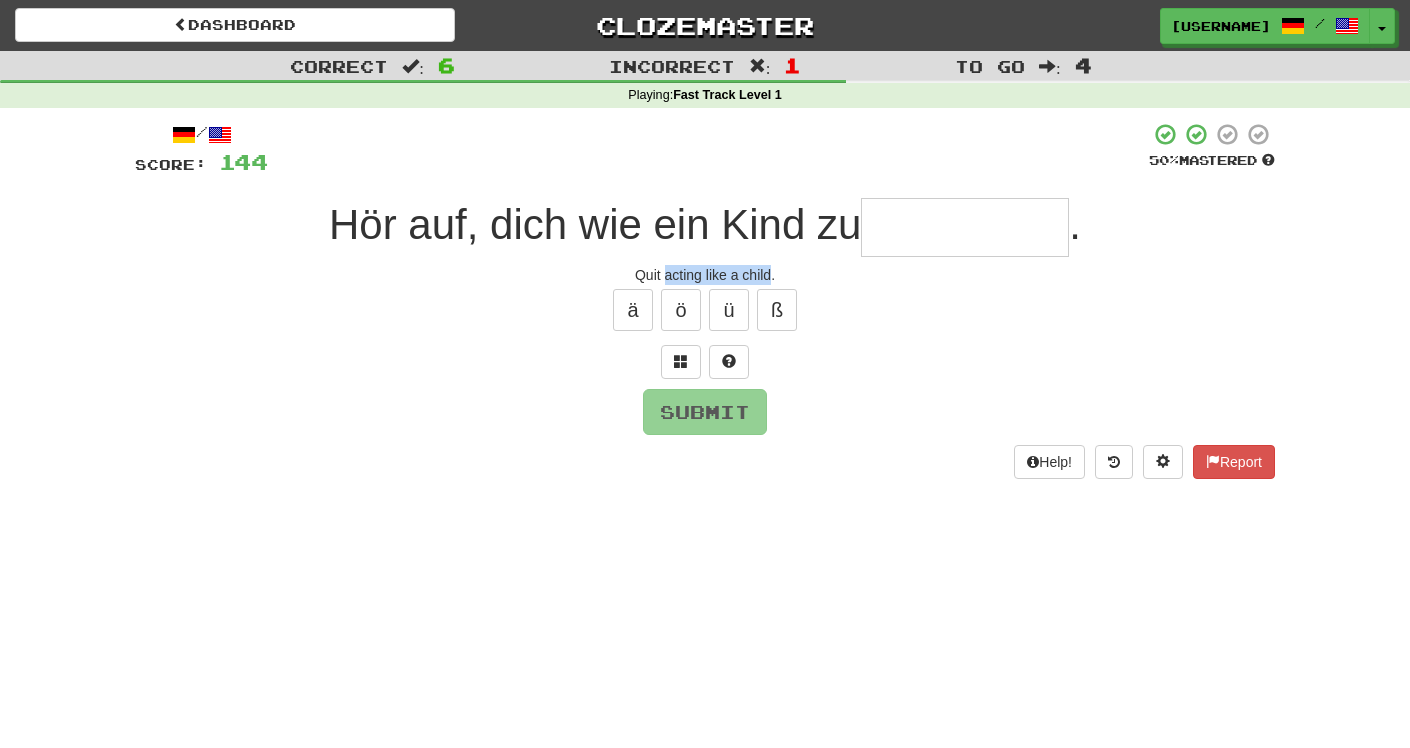 drag, startPoint x: 677, startPoint y: 279, endPoint x: 748, endPoint y: 277, distance: 71.02816 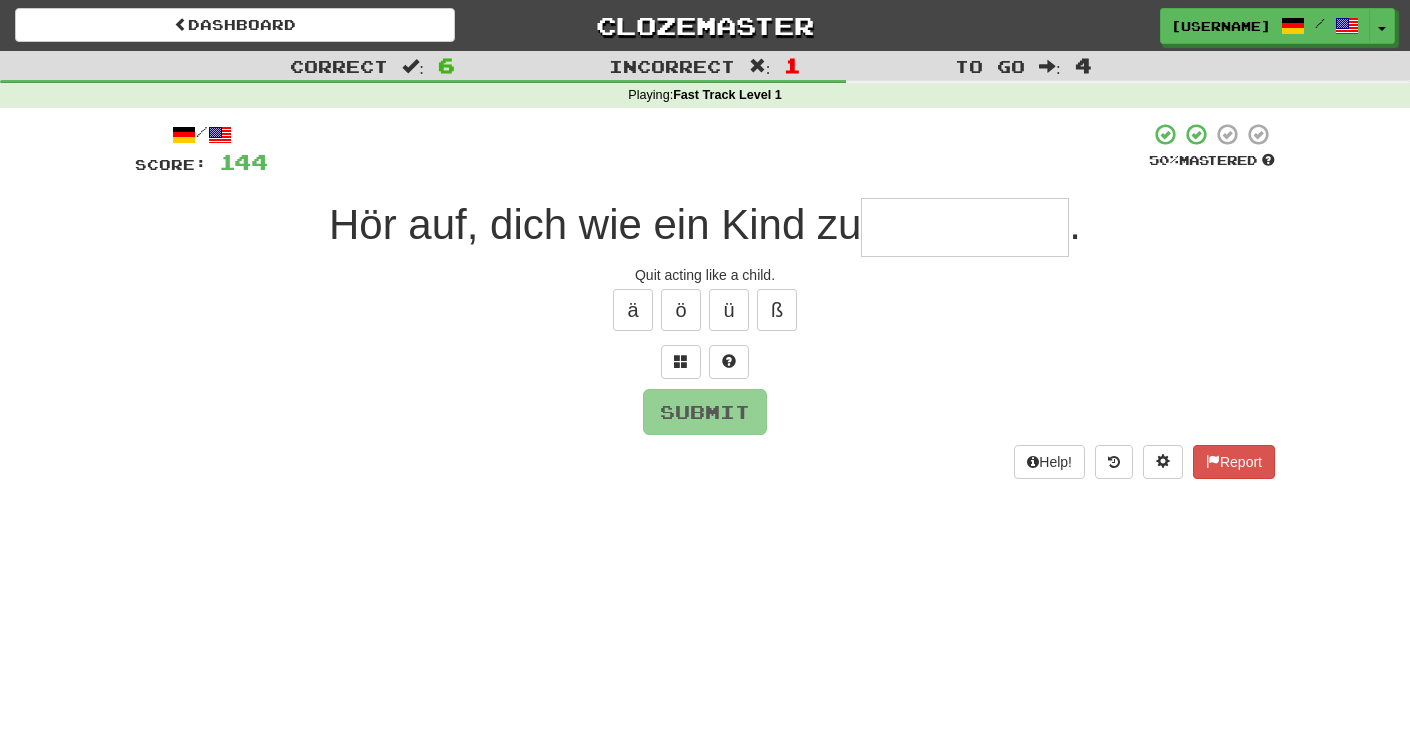 click at bounding box center (965, 227) 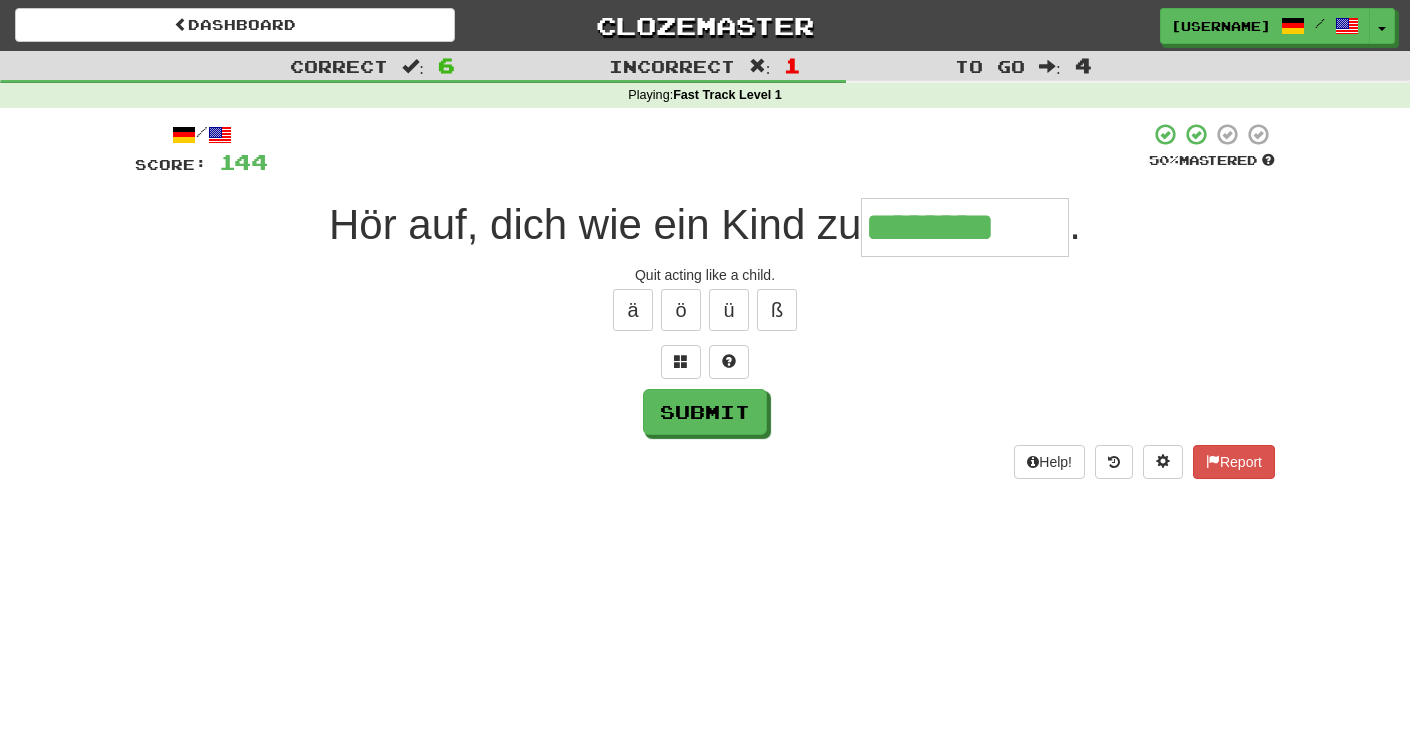 type on "********" 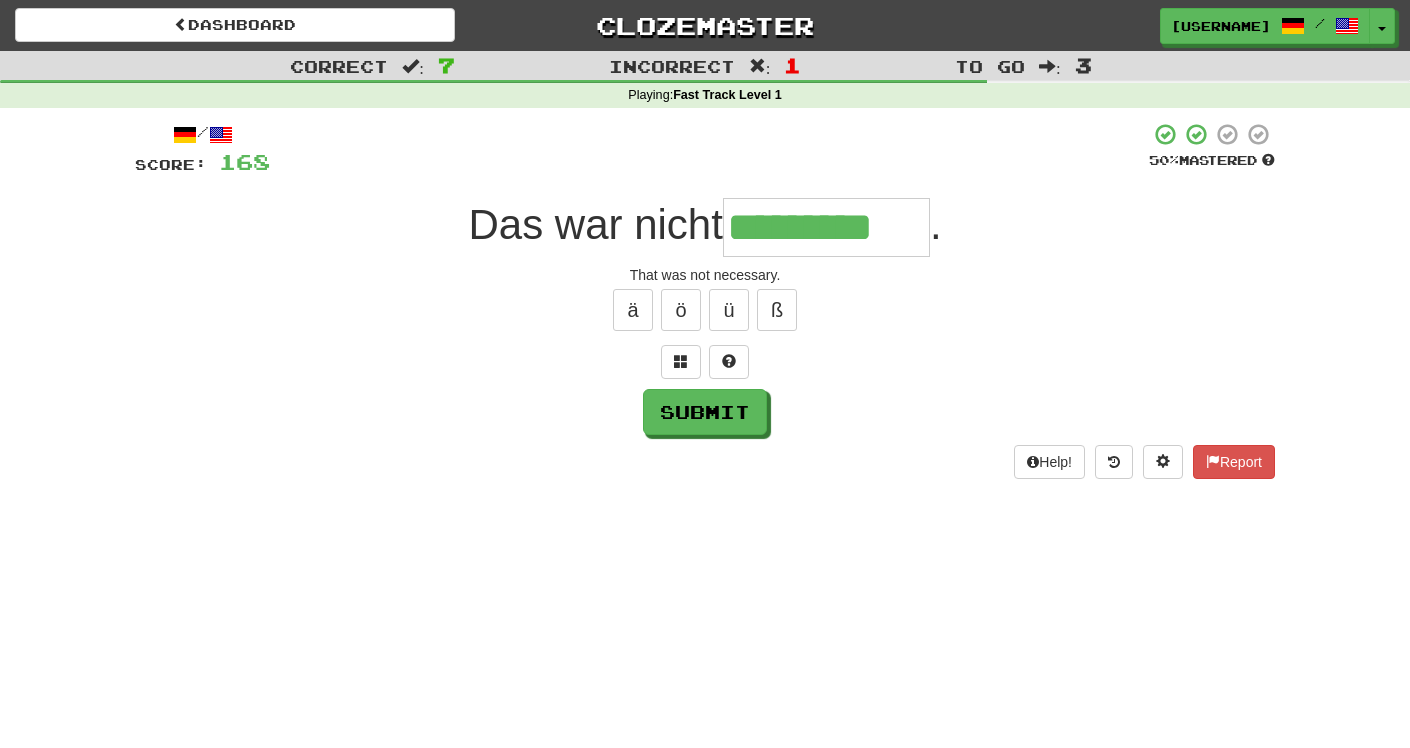 type on "*********" 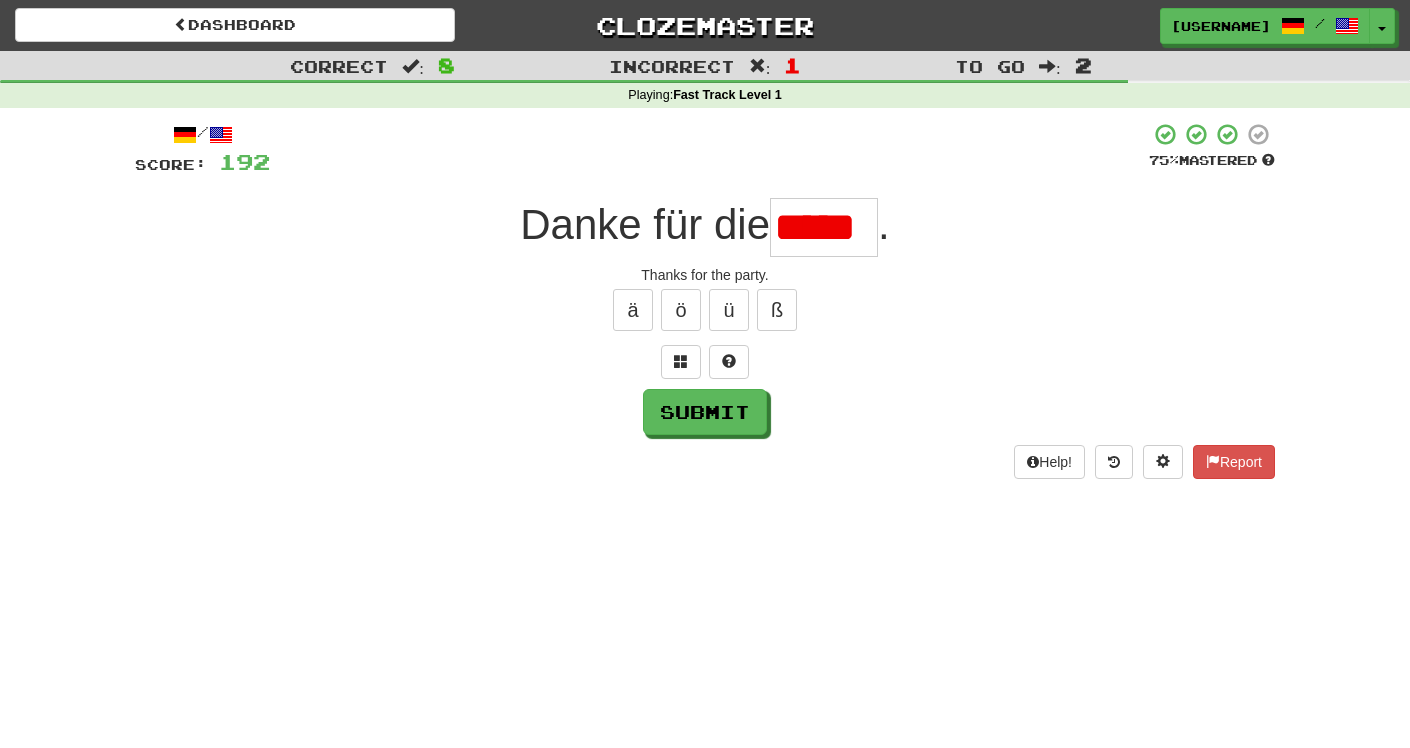 scroll, scrollTop: 0, scrollLeft: 0, axis: both 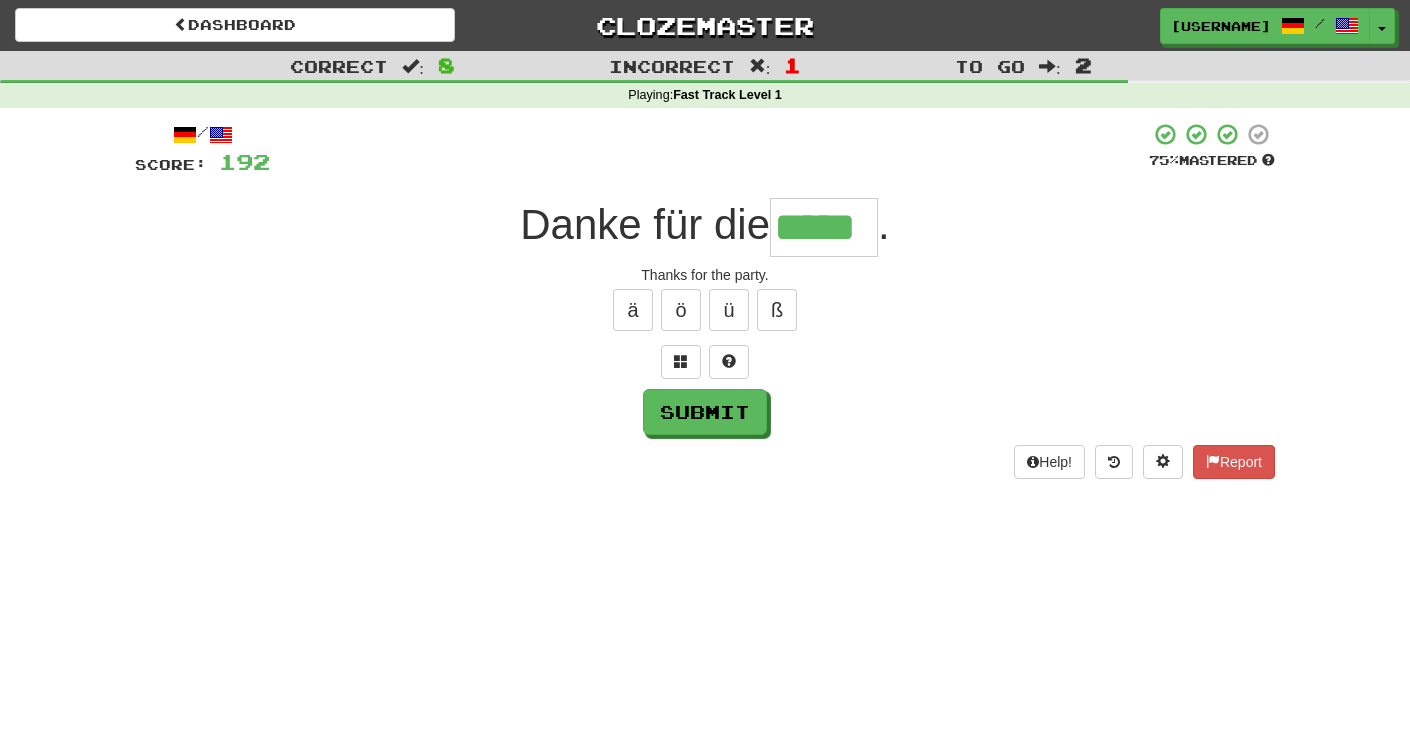 type on "*****" 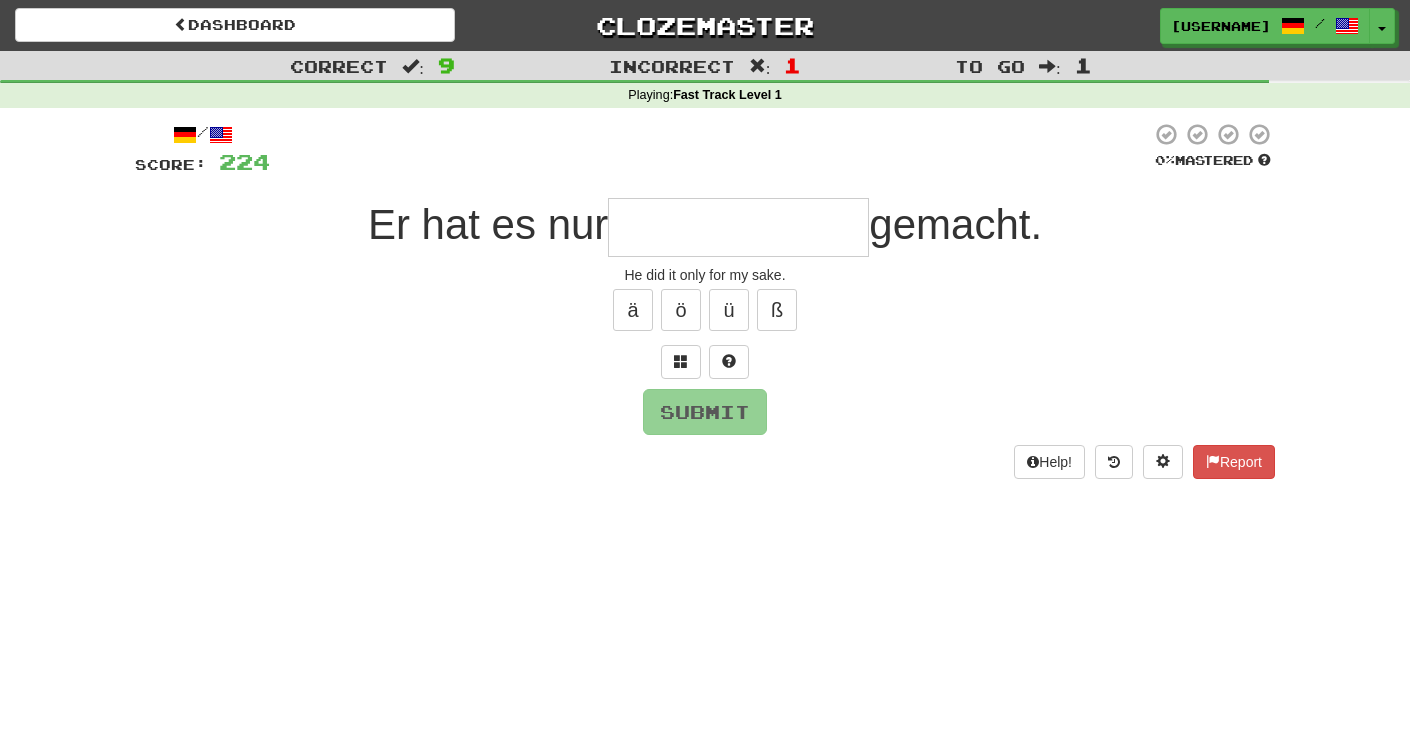 click on "He did it only for my sake." at bounding box center [705, 275] 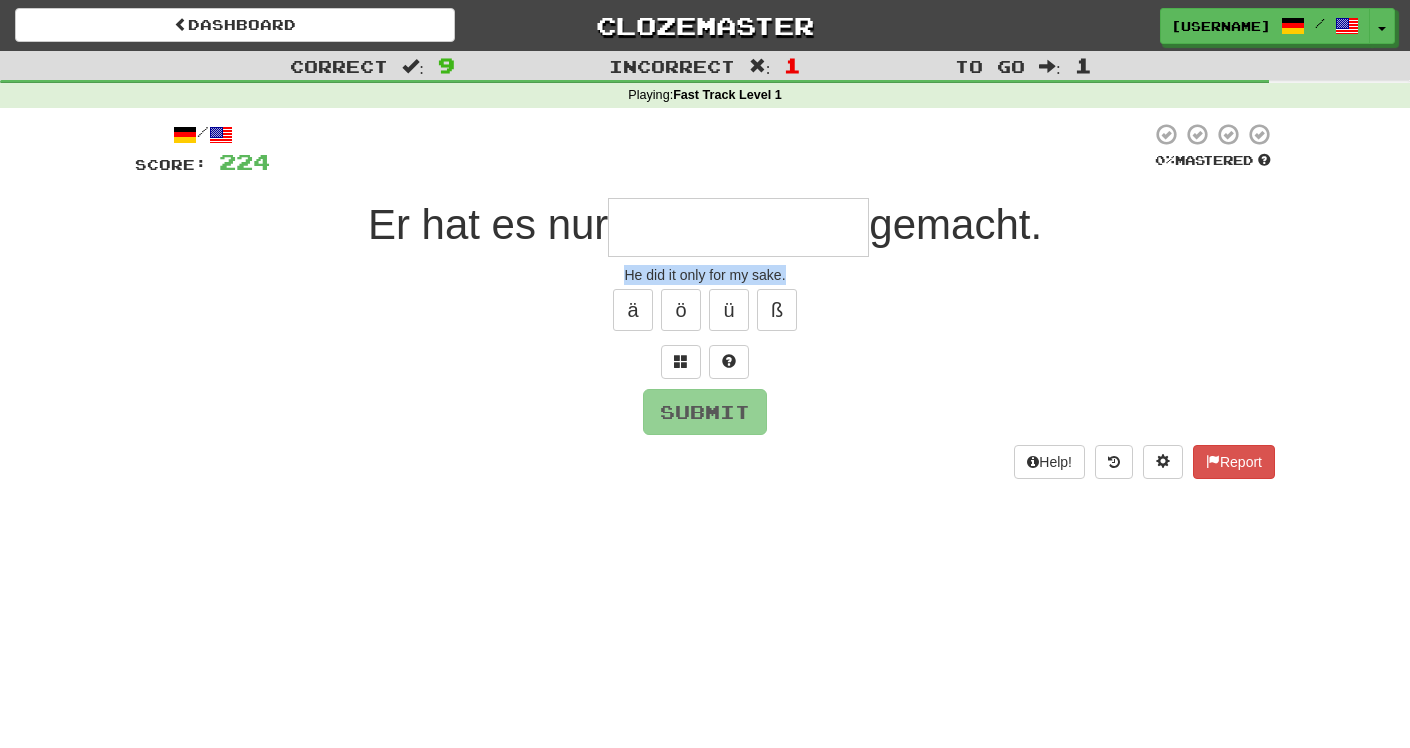 drag, startPoint x: 630, startPoint y: 281, endPoint x: 817, endPoint y: 285, distance: 187.04277 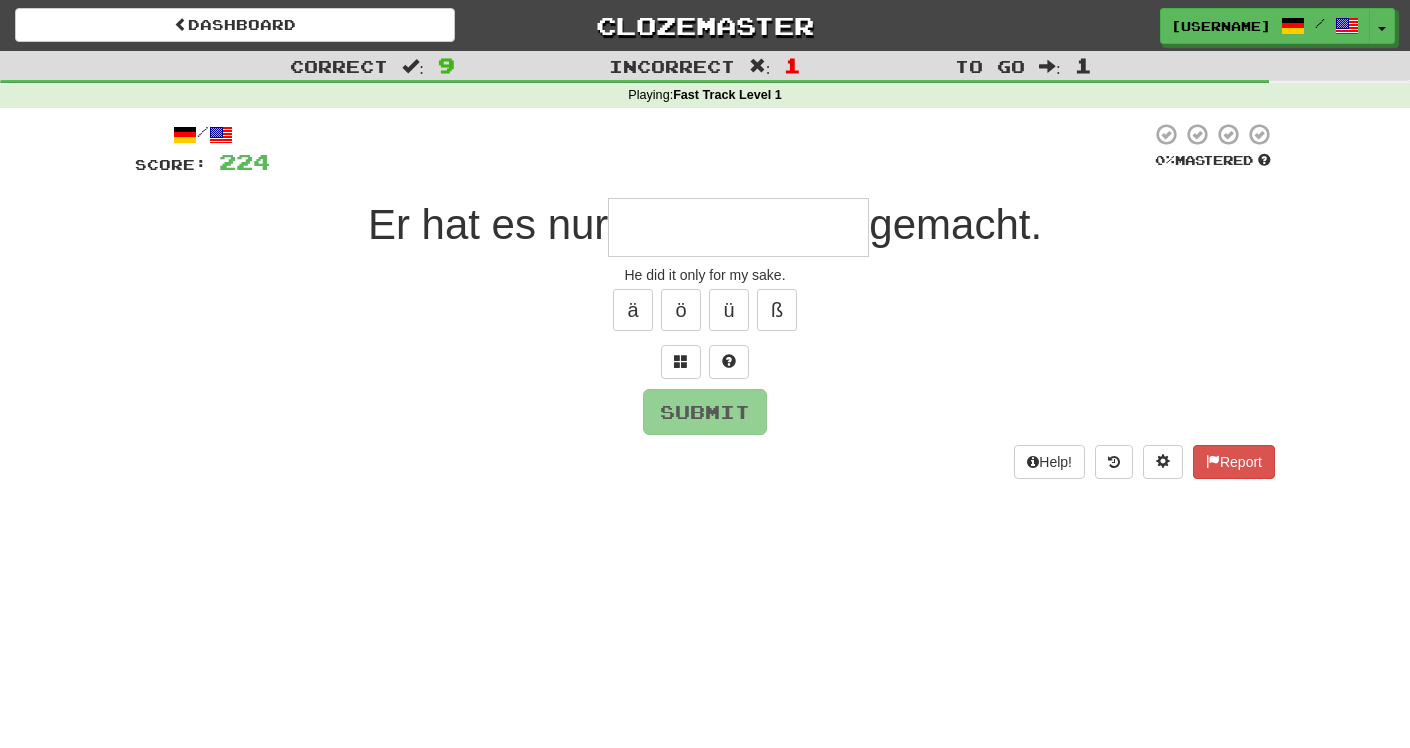click at bounding box center [738, 227] 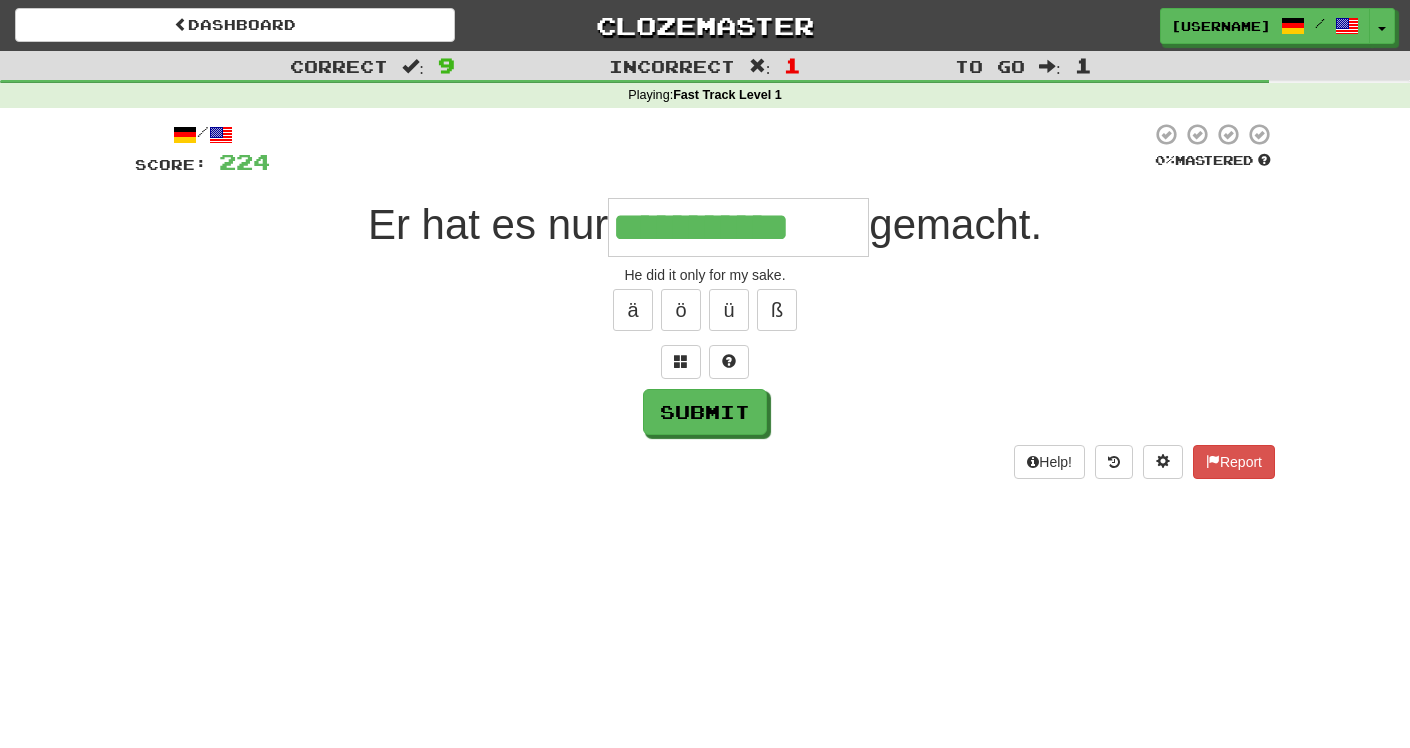 type on "**********" 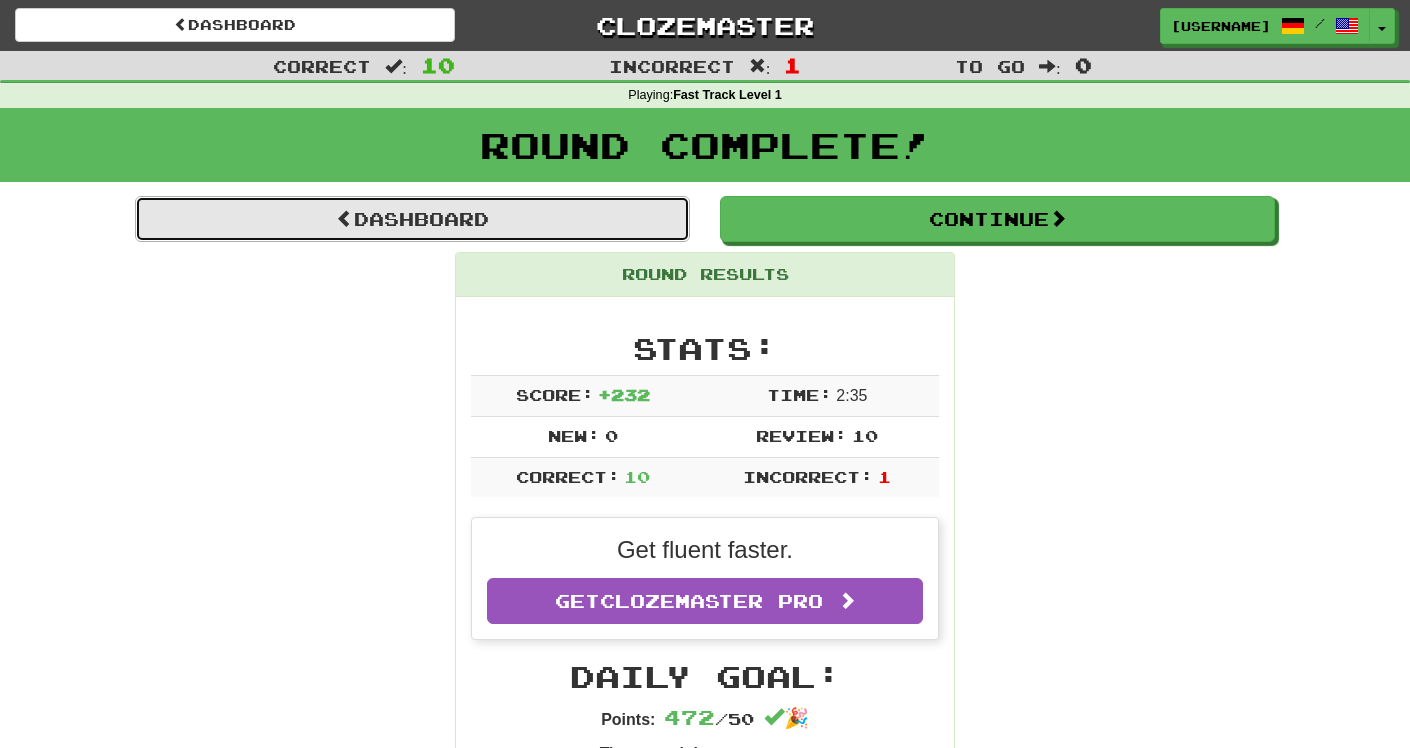 click on "Dashboard" at bounding box center (412, 219) 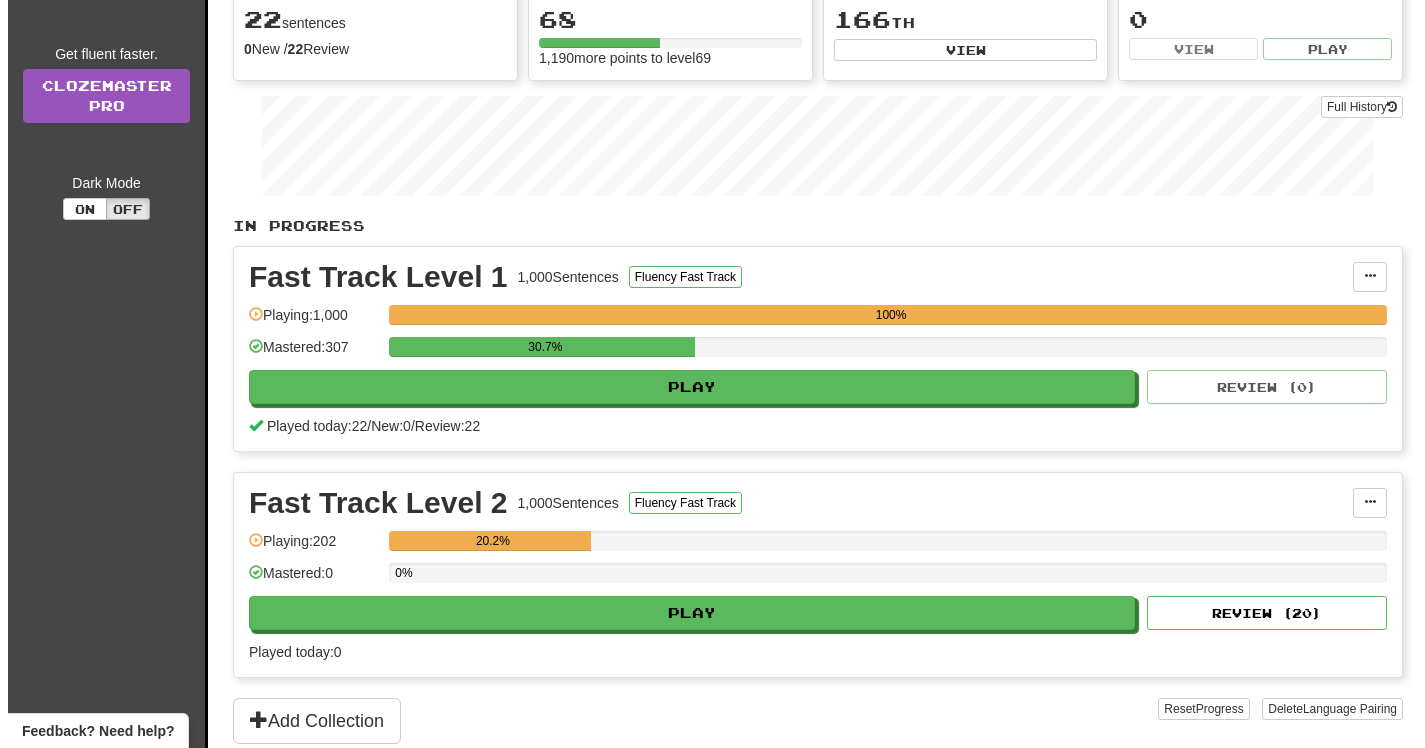 scroll, scrollTop: 254, scrollLeft: 0, axis: vertical 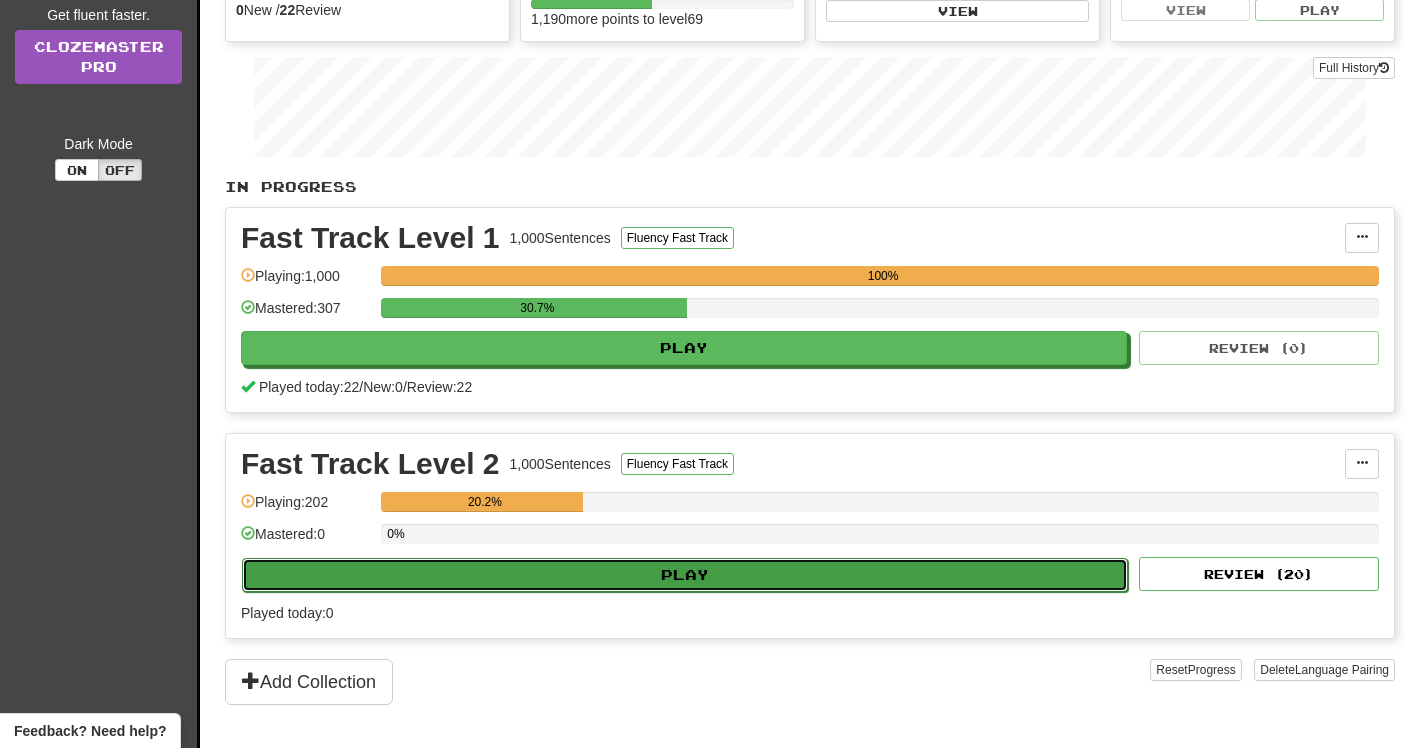 click on "Play" at bounding box center [685, 575] 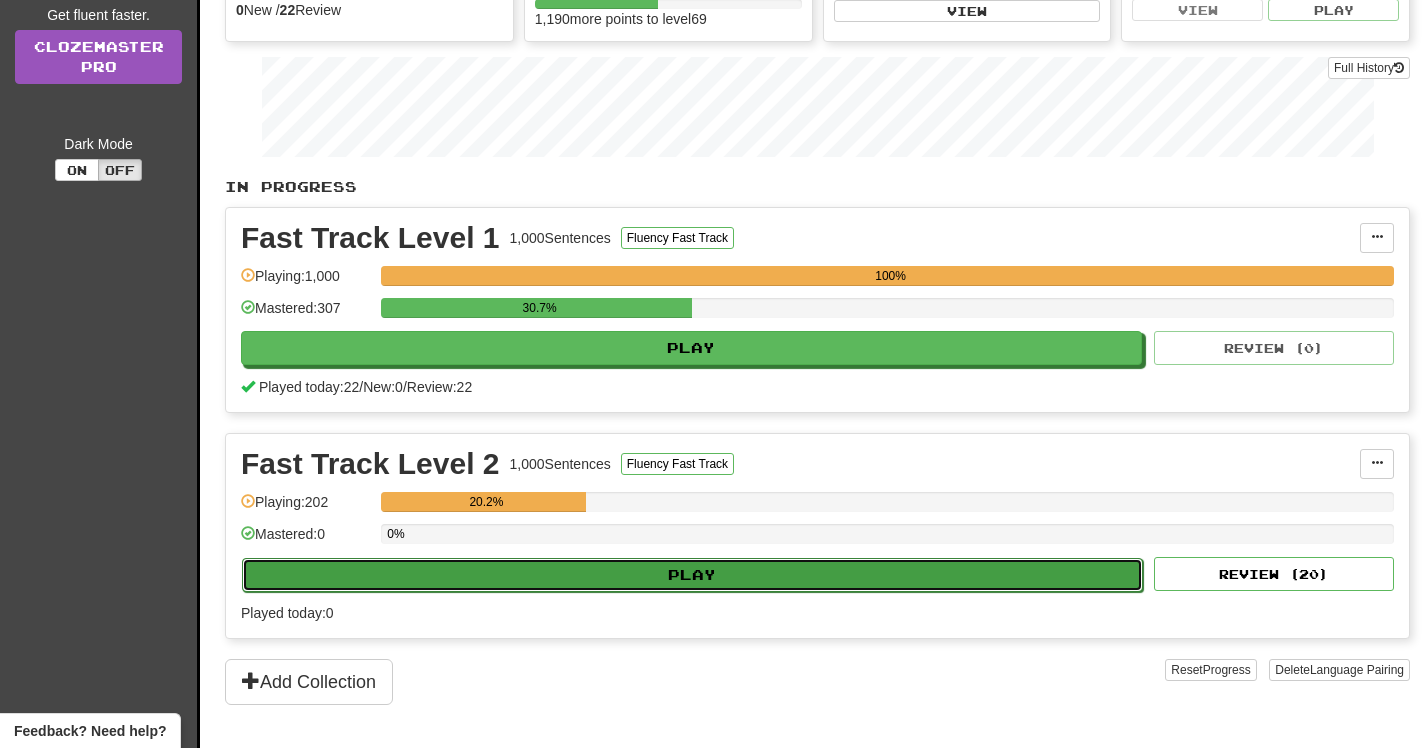 select on "**" 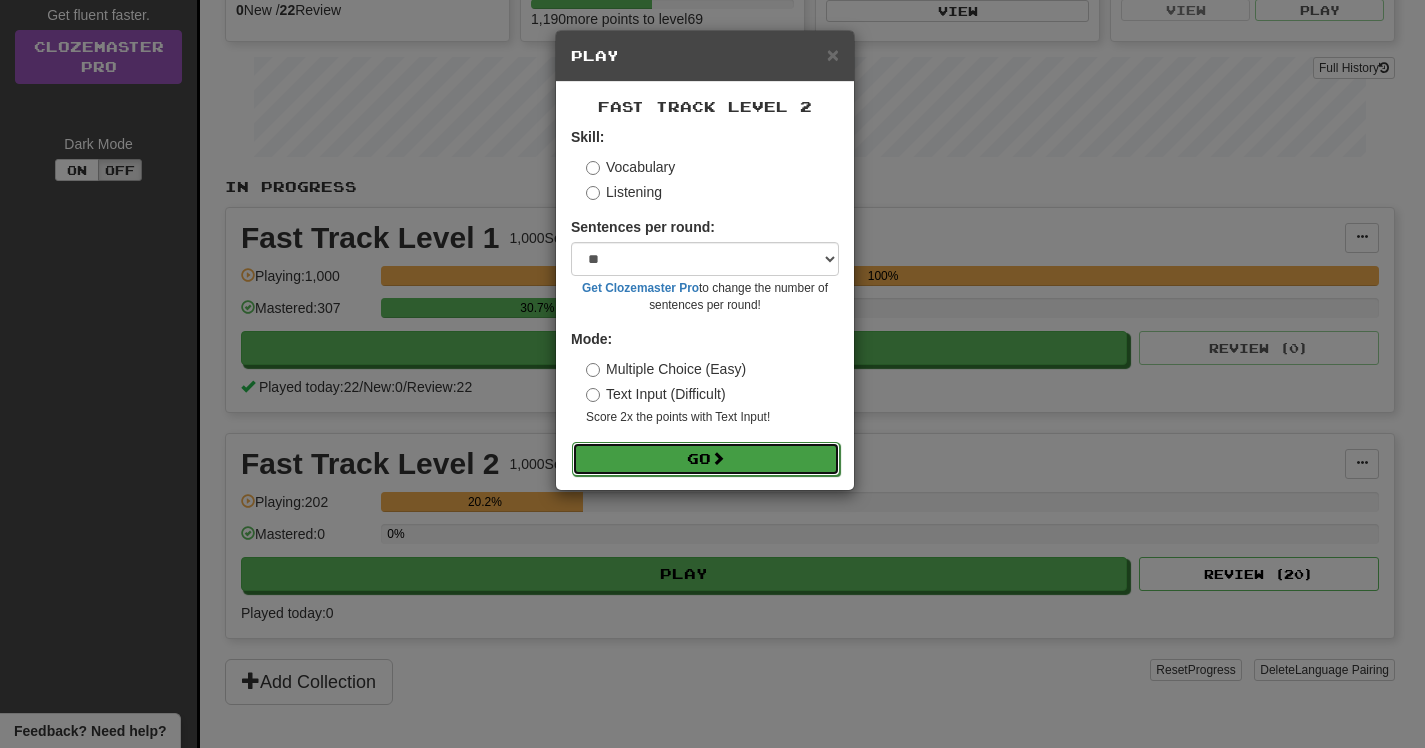 click on "Go" at bounding box center (706, 459) 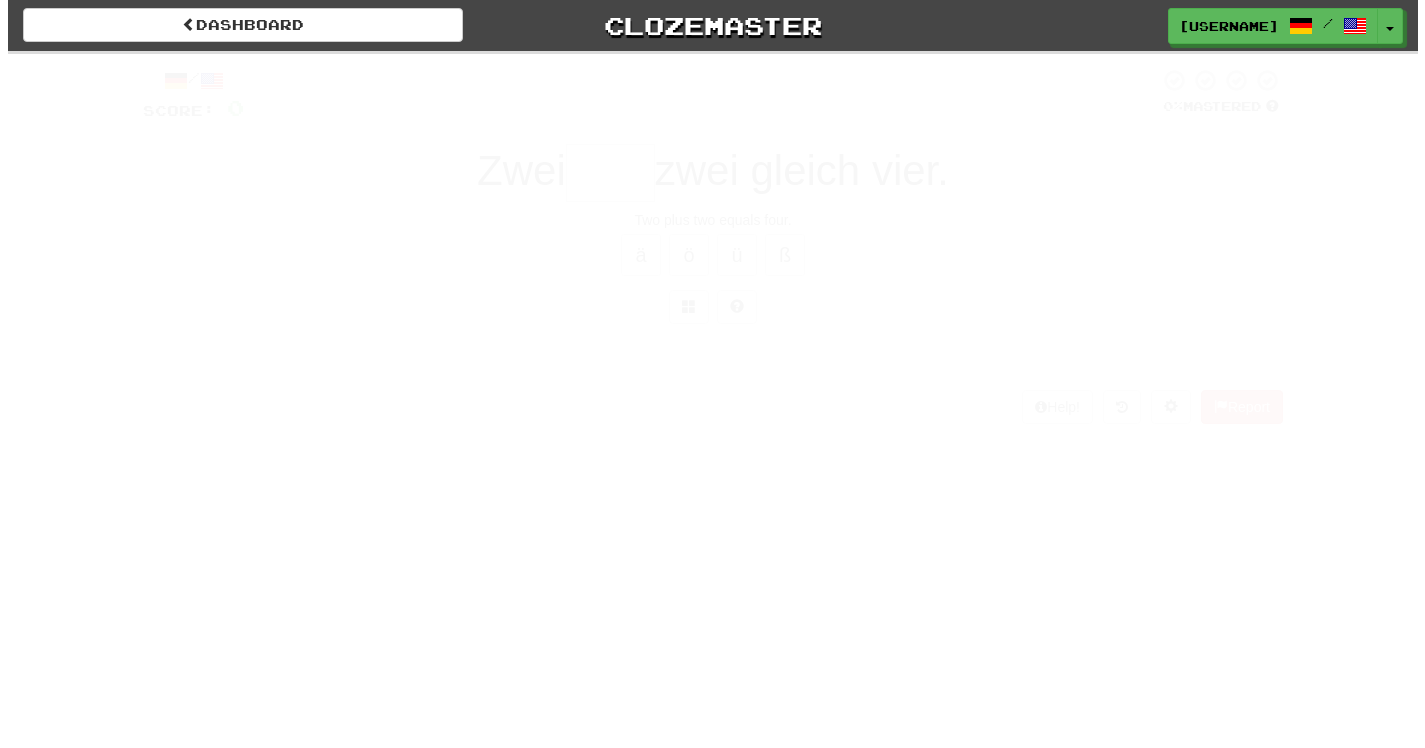 scroll, scrollTop: 0, scrollLeft: 0, axis: both 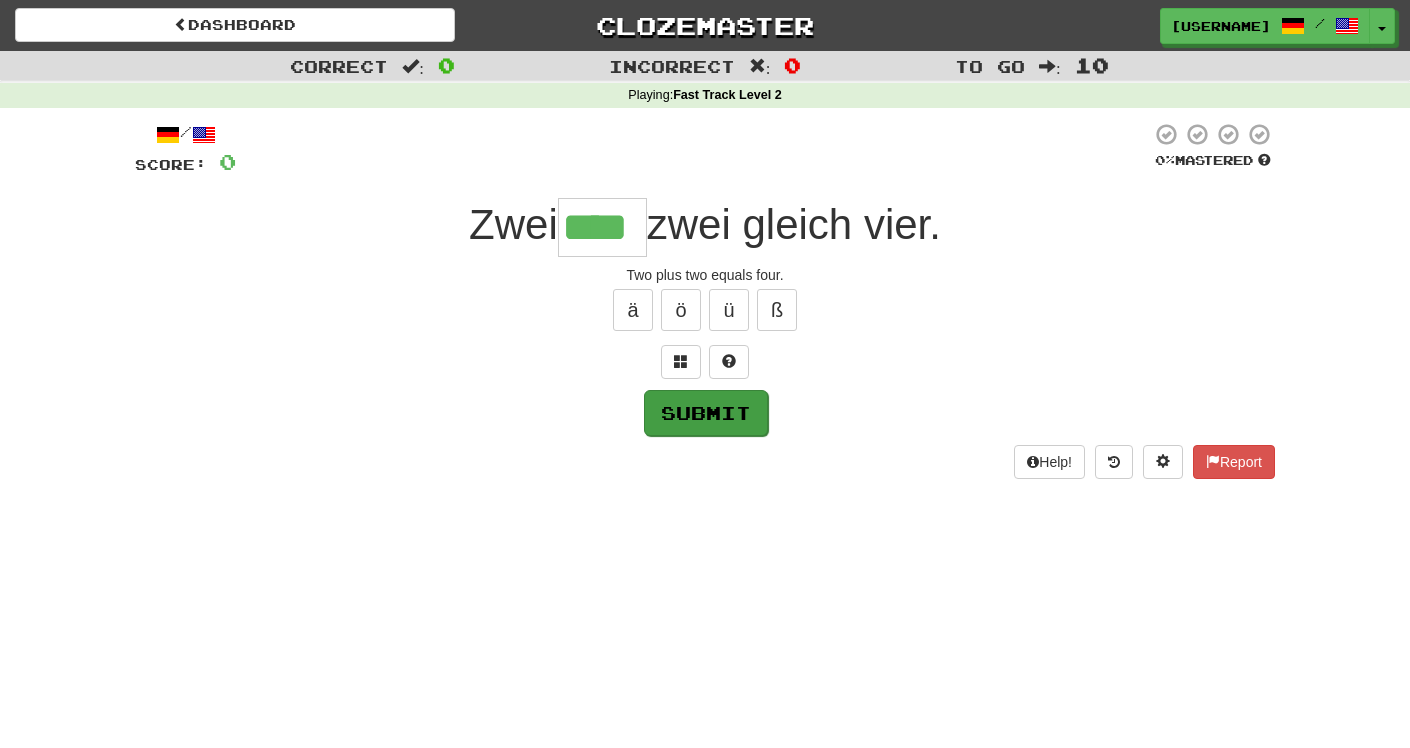 type on "****" 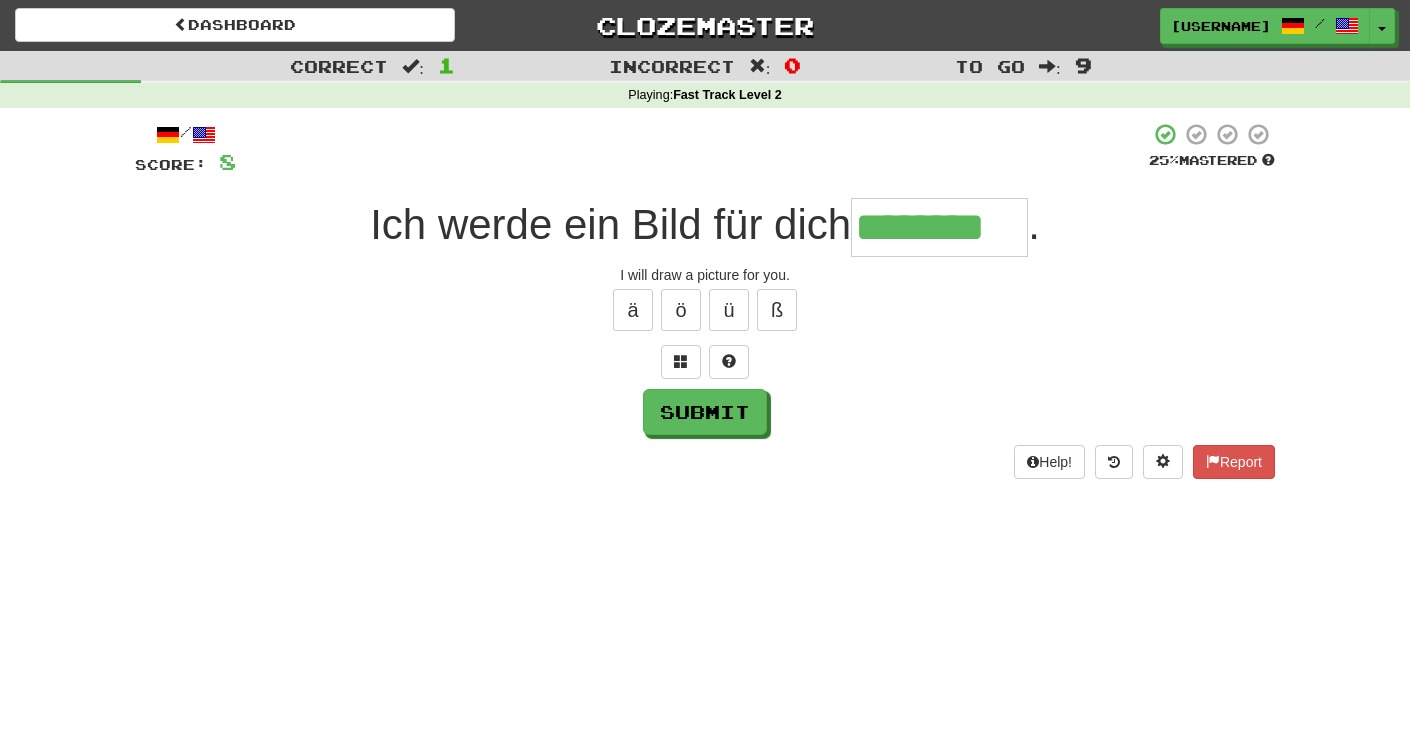 type on "********" 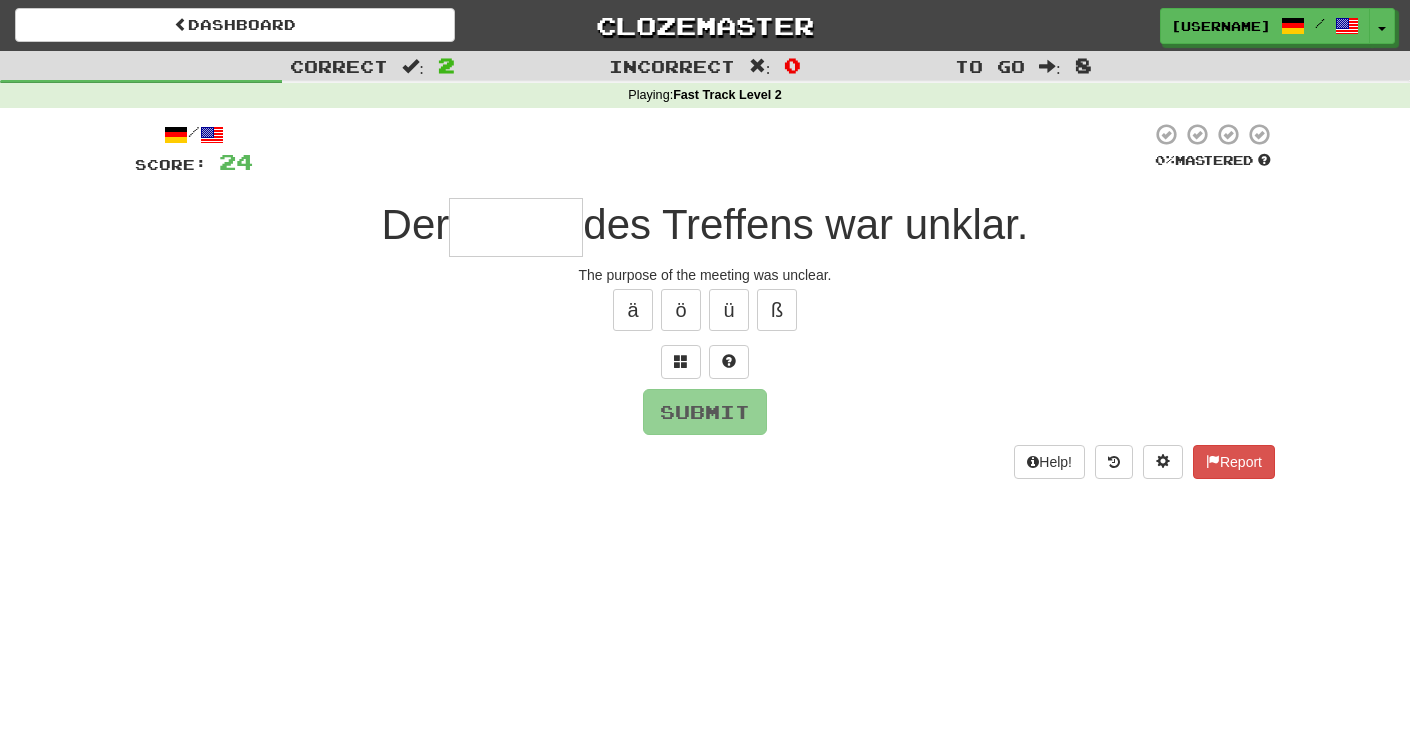 click on "The purpose of the meeting was unclear." at bounding box center (705, 275) 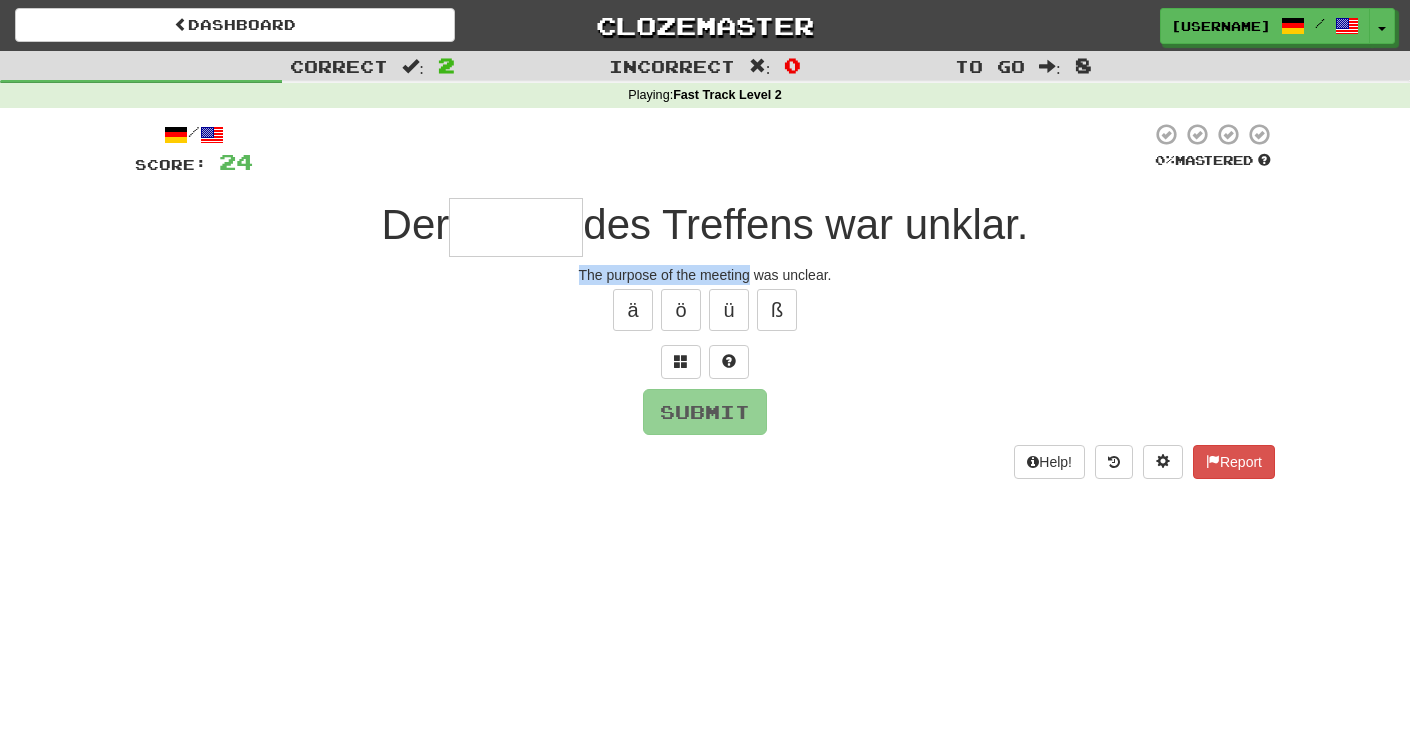 drag, startPoint x: 592, startPoint y: 269, endPoint x: 712, endPoint y: 282, distance: 120.70211 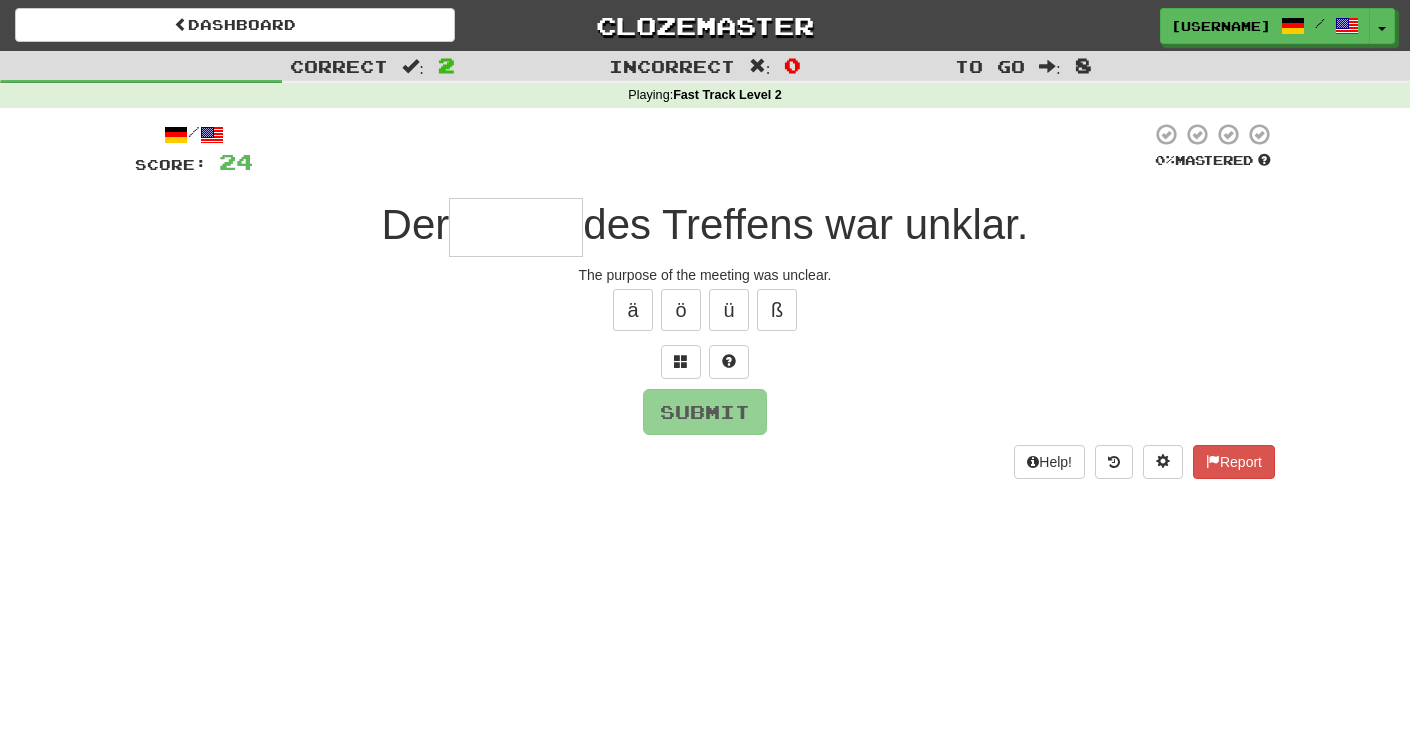 click at bounding box center (516, 227) 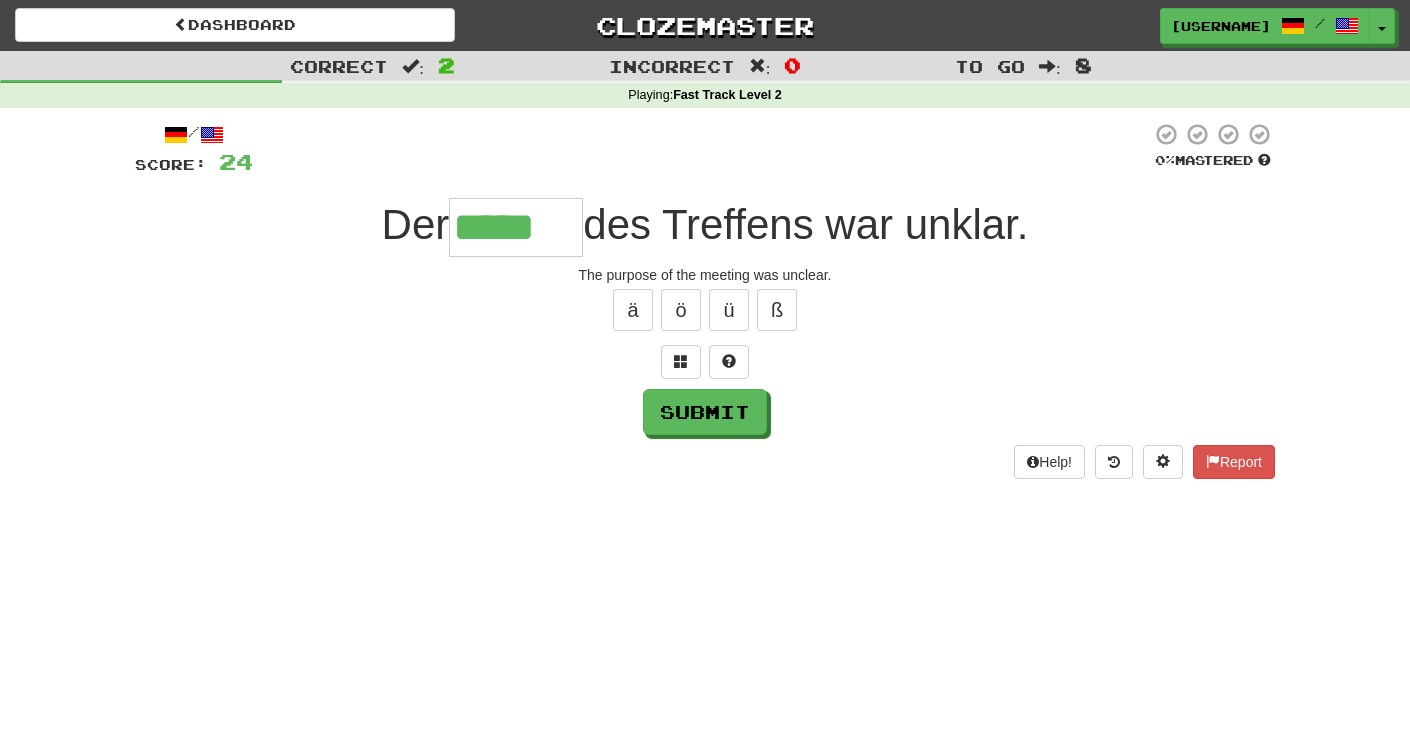 type on "*****" 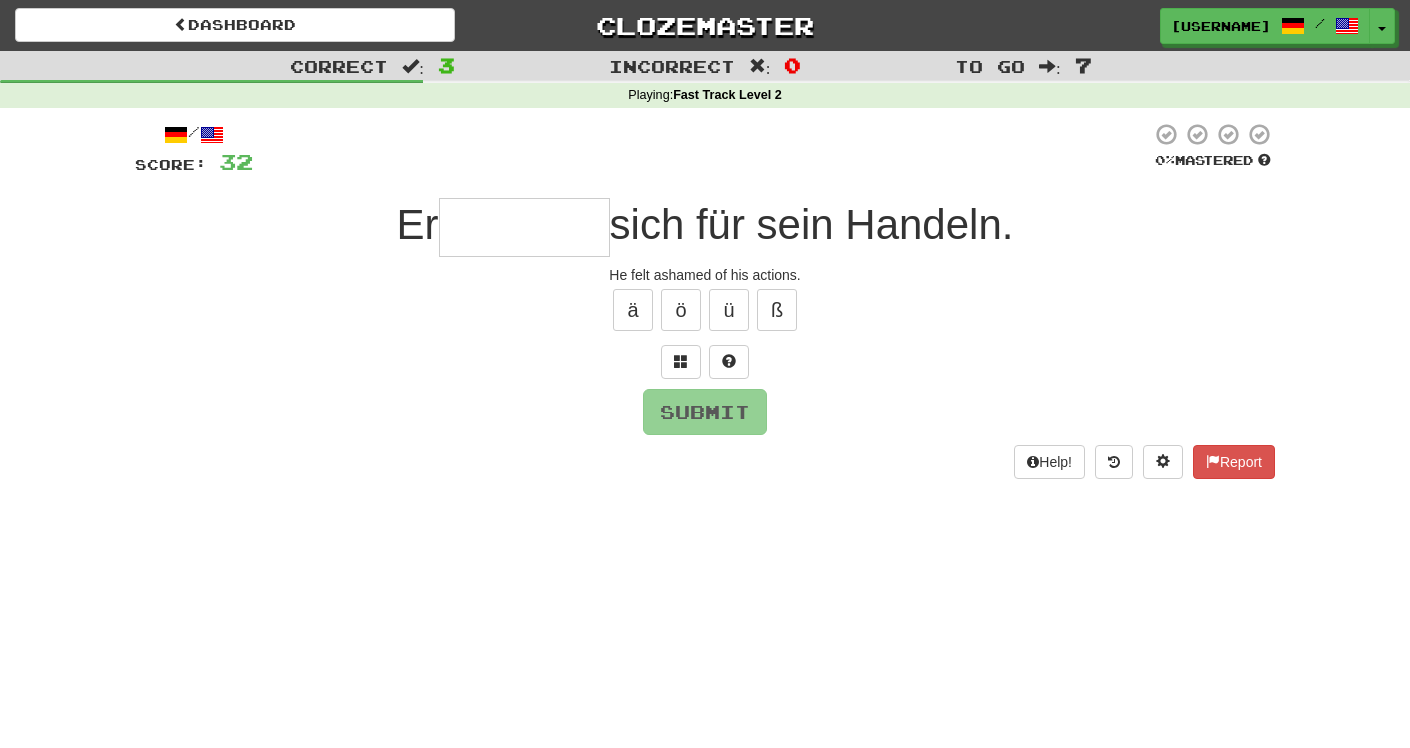 click on "He felt ashamed of his actions." at bounding box center [705, 275] 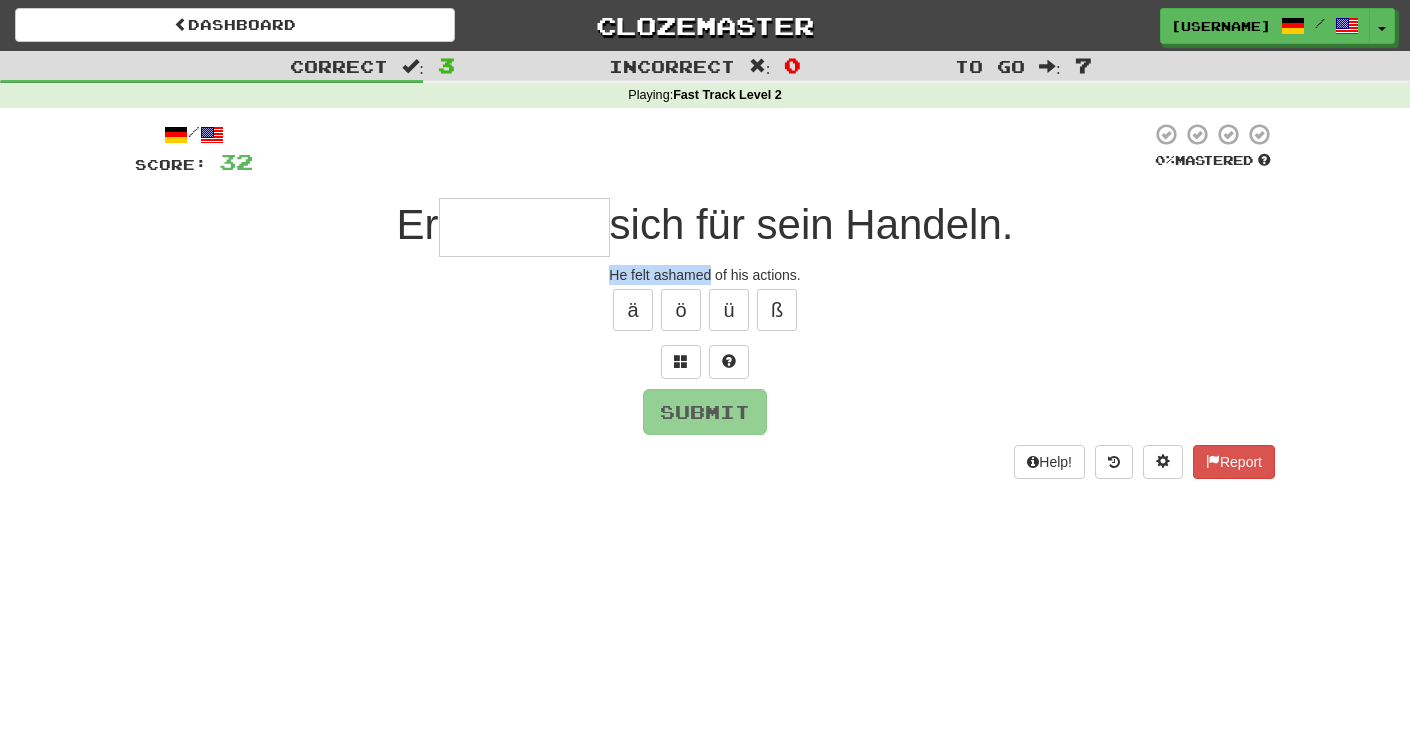 drag, startPoint x: 617, startPoint y: 276, endPoint x: 681, endPoint y: 275, distance: 64.00781 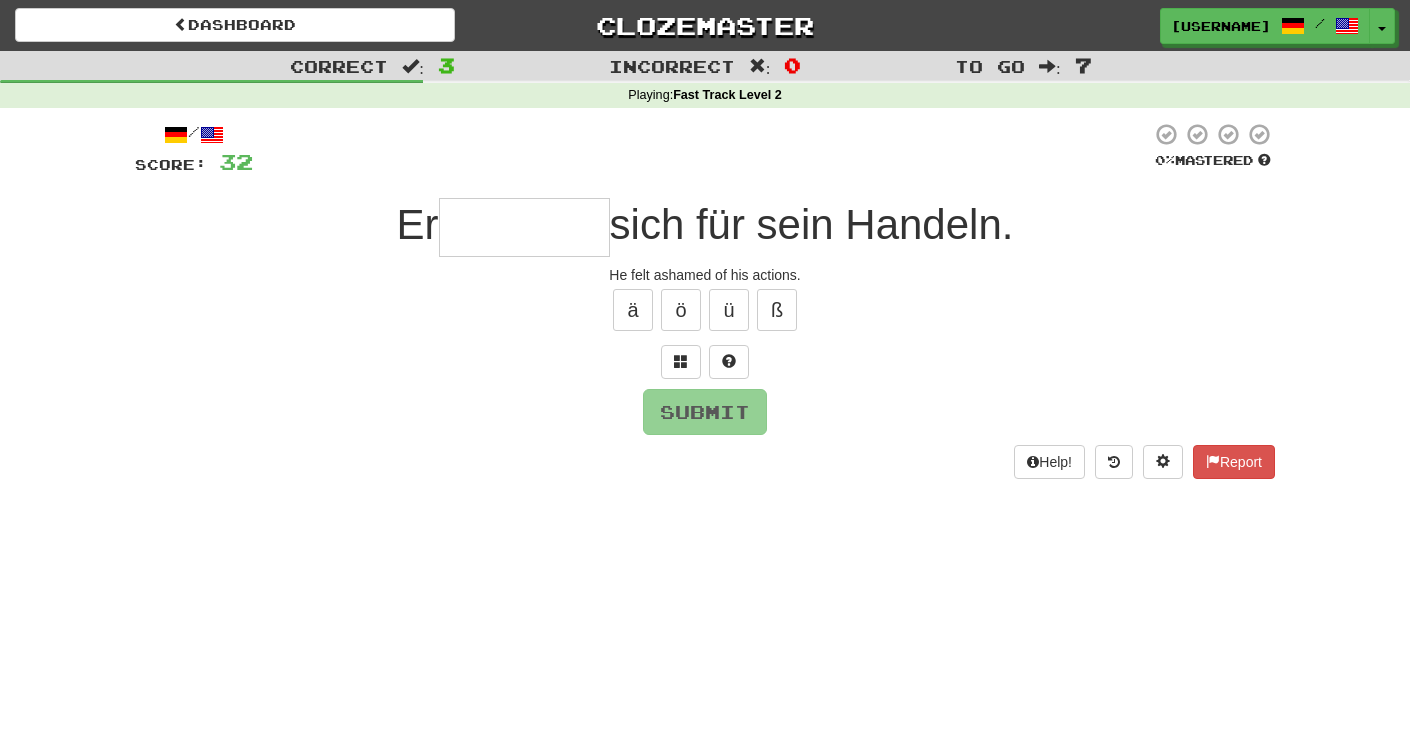 click at bounding box center [524, 227] 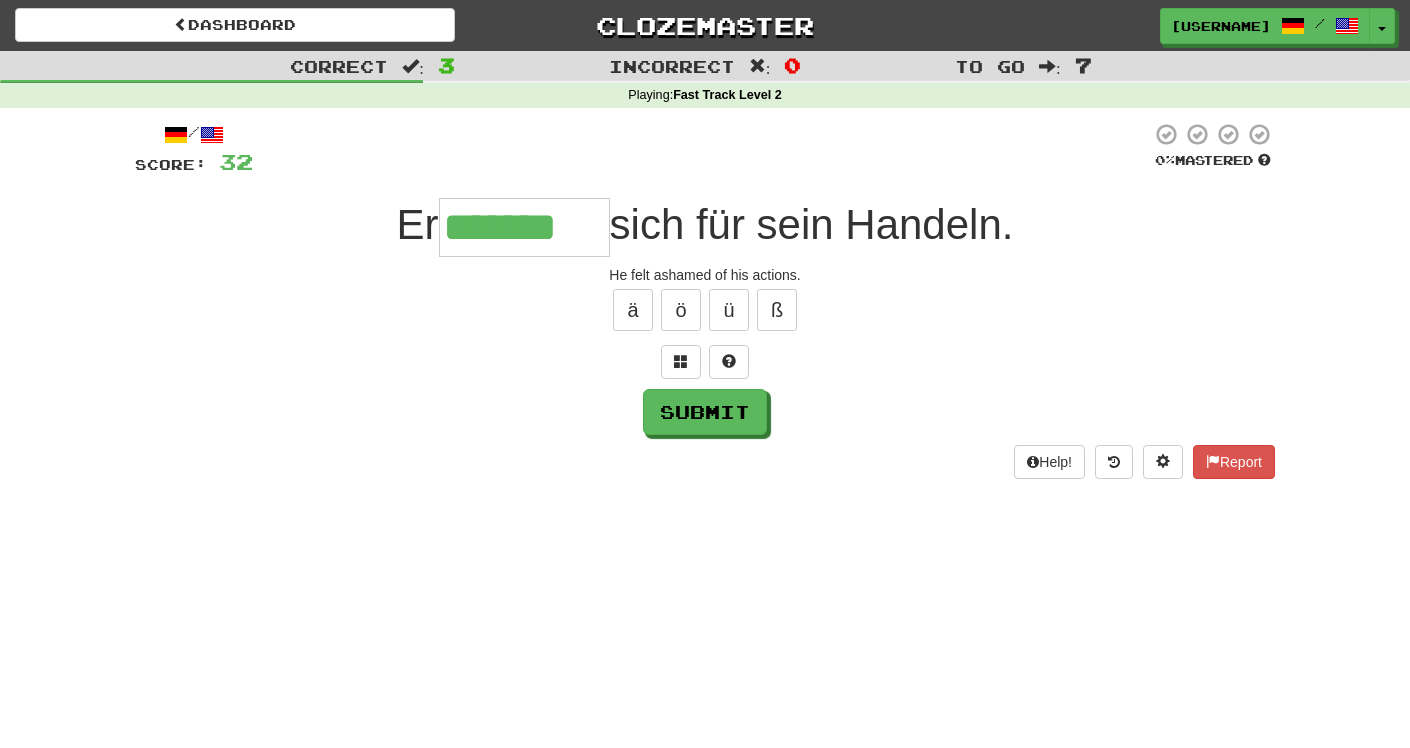 type on "*******" 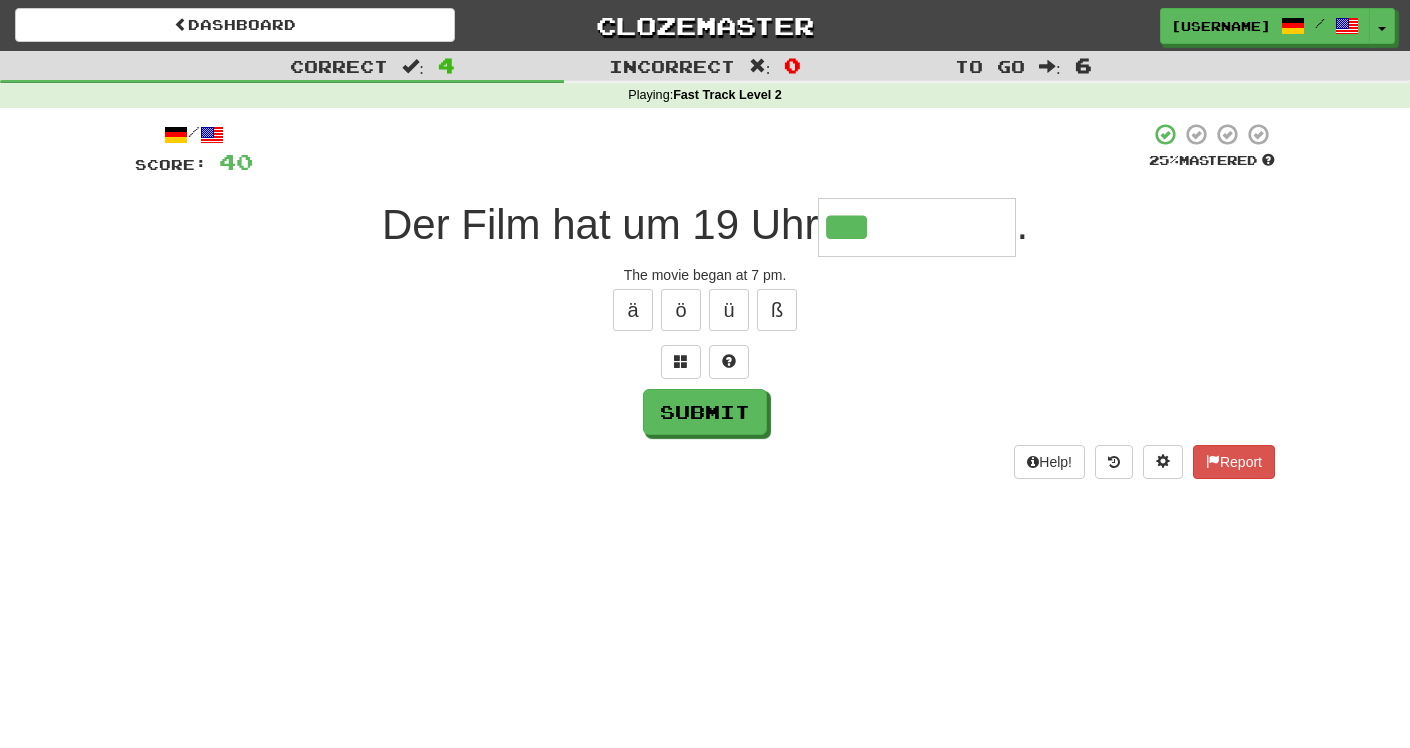 click on "The movie began at 7 pm." at bounding box center [705, 275] 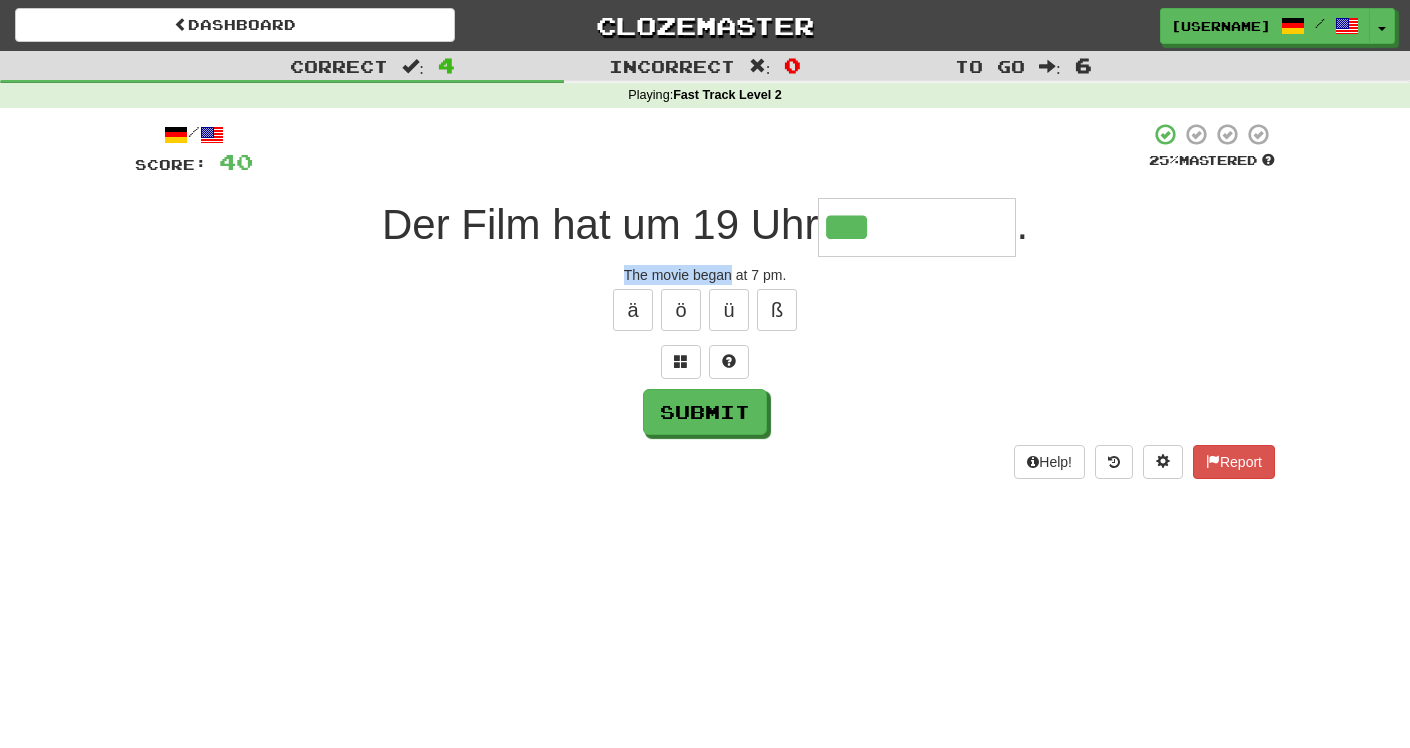 drag, startPoint x: 647, startPoint y: 280, endPoint x: 704, endPoint y: 277, distance: 57.07889 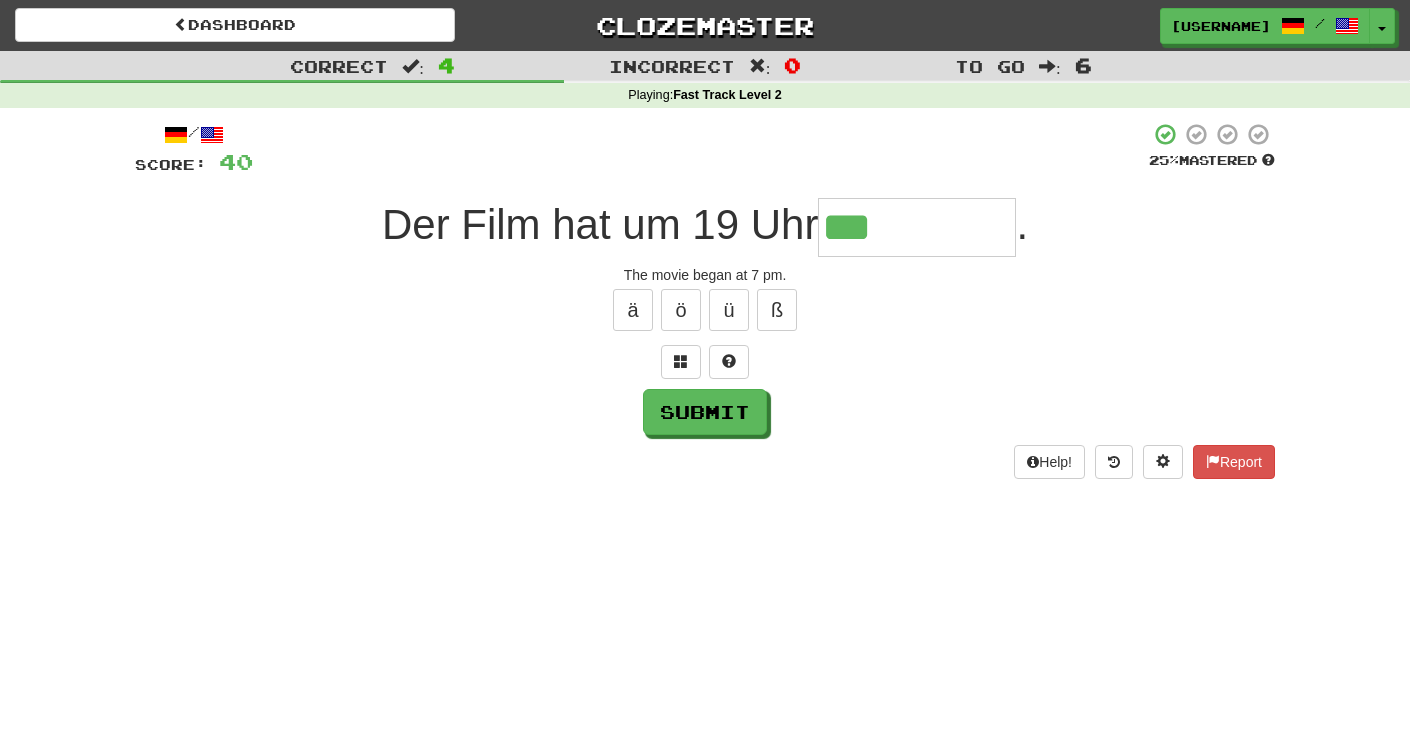 click on "***" at bounding box center [917, 227] 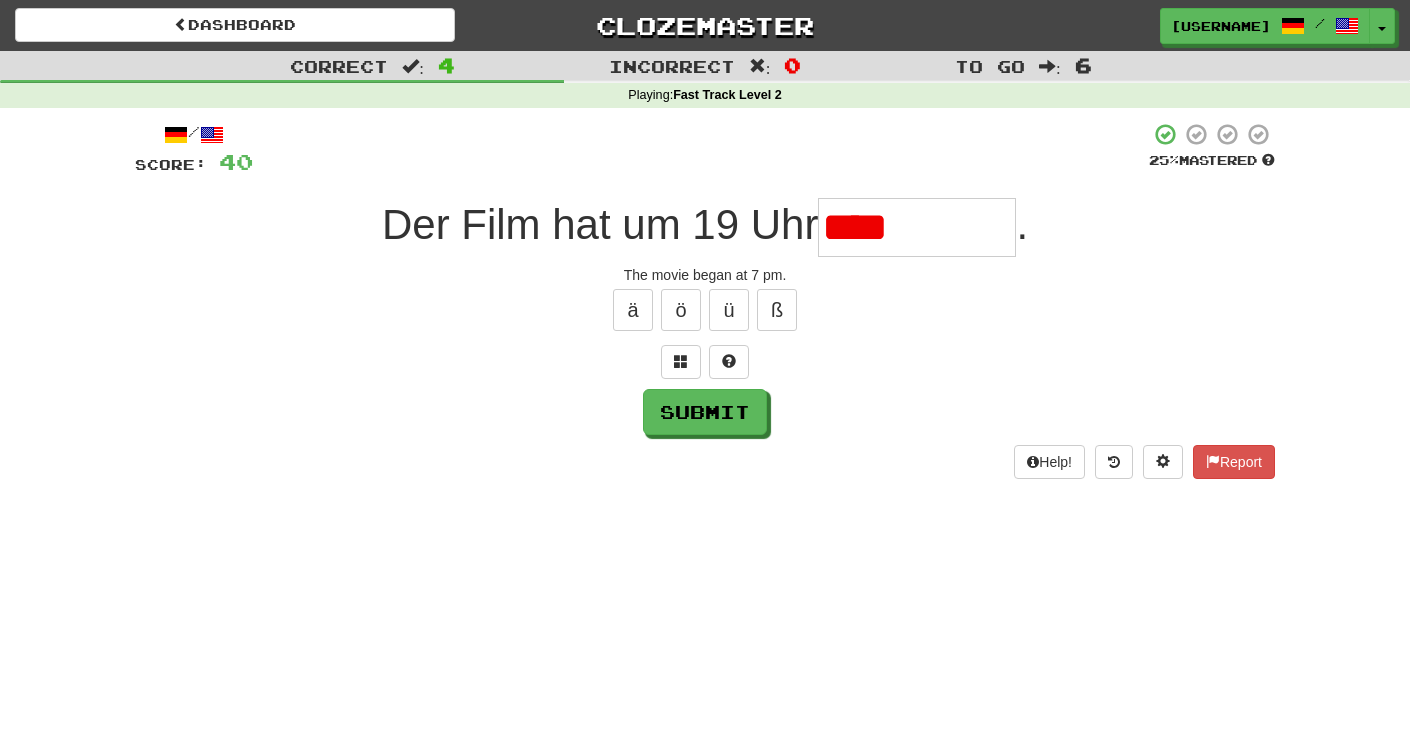 click on "/  Score:   40 25 %  Mastered Der Film hat um 19 Uhr  **** . The movie began at 7 pm. ä ö ü ß Submit  Help!  Report" at bounding box center (705, 300) 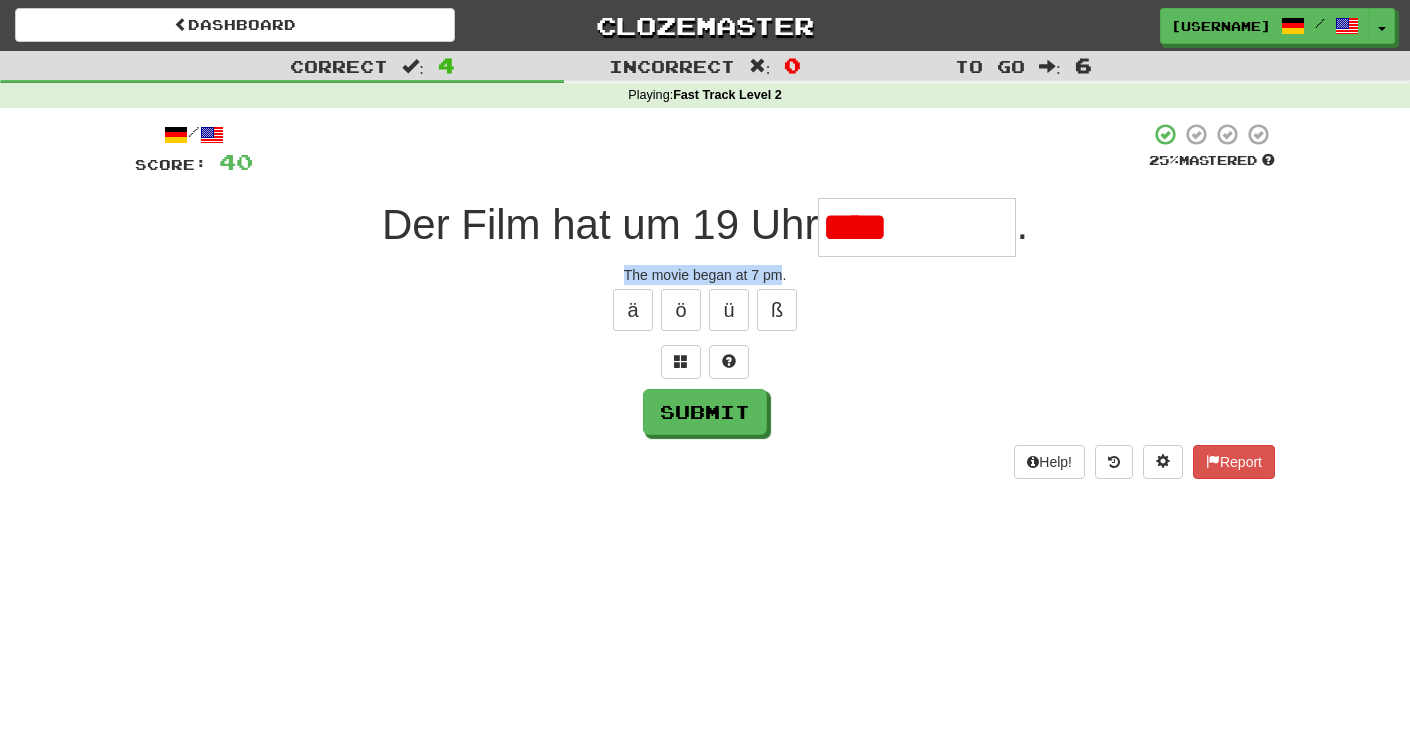 drag, startPoint x: 644, startPoint y: 264, endPoint x: 772, endPoint y: 285, distance: 129.71121 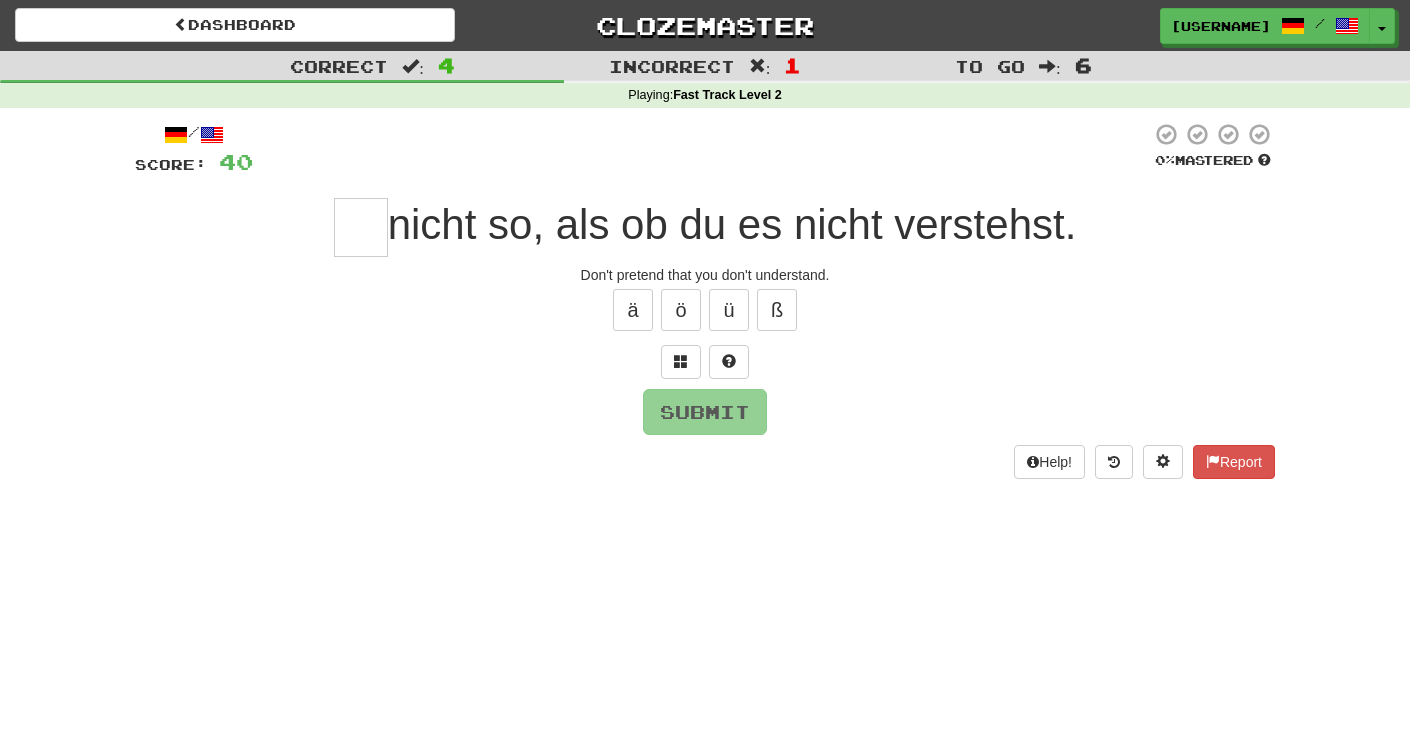 click on "Don't pretend that you don't understand." at bounding box center (705, 275) 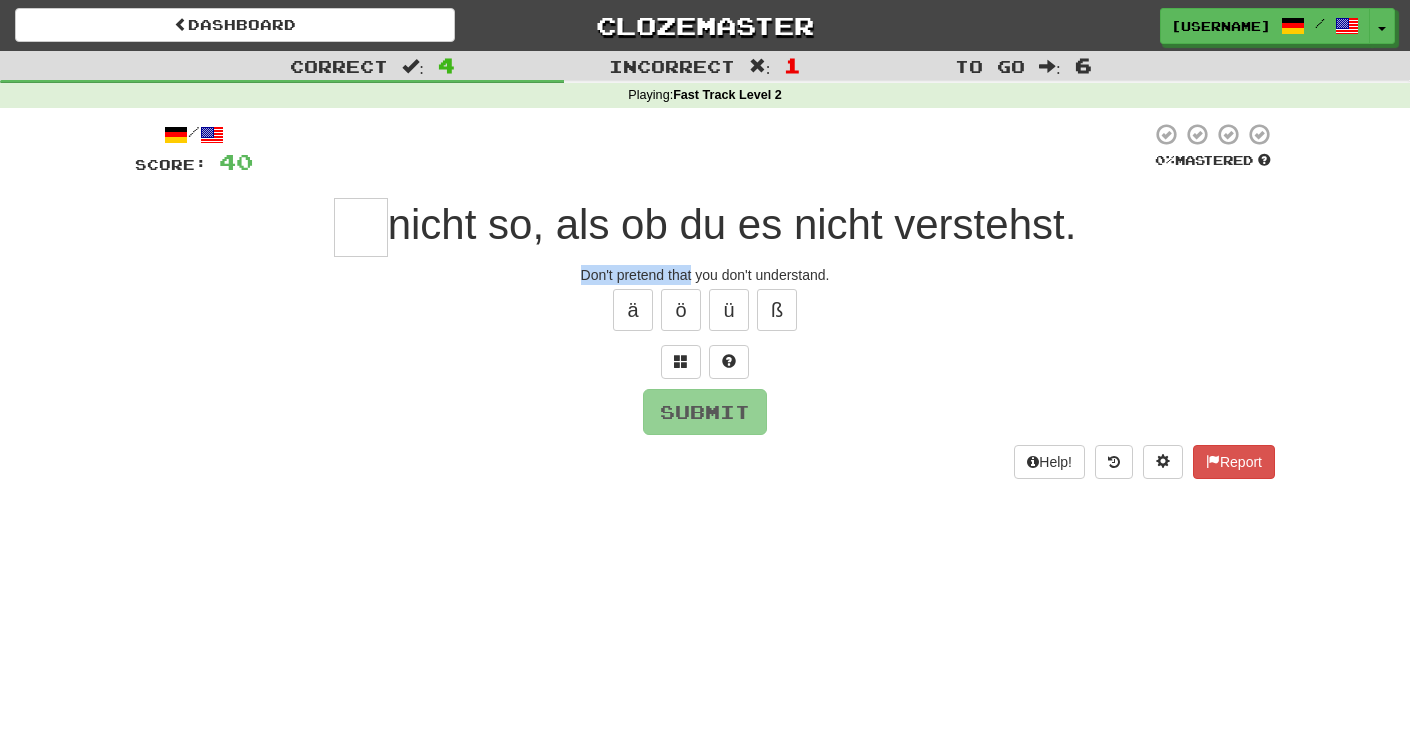 drag, startPoint x: 589, startPoint y: 268, endPoint x: 661, endPoint y: 268, distance: 72 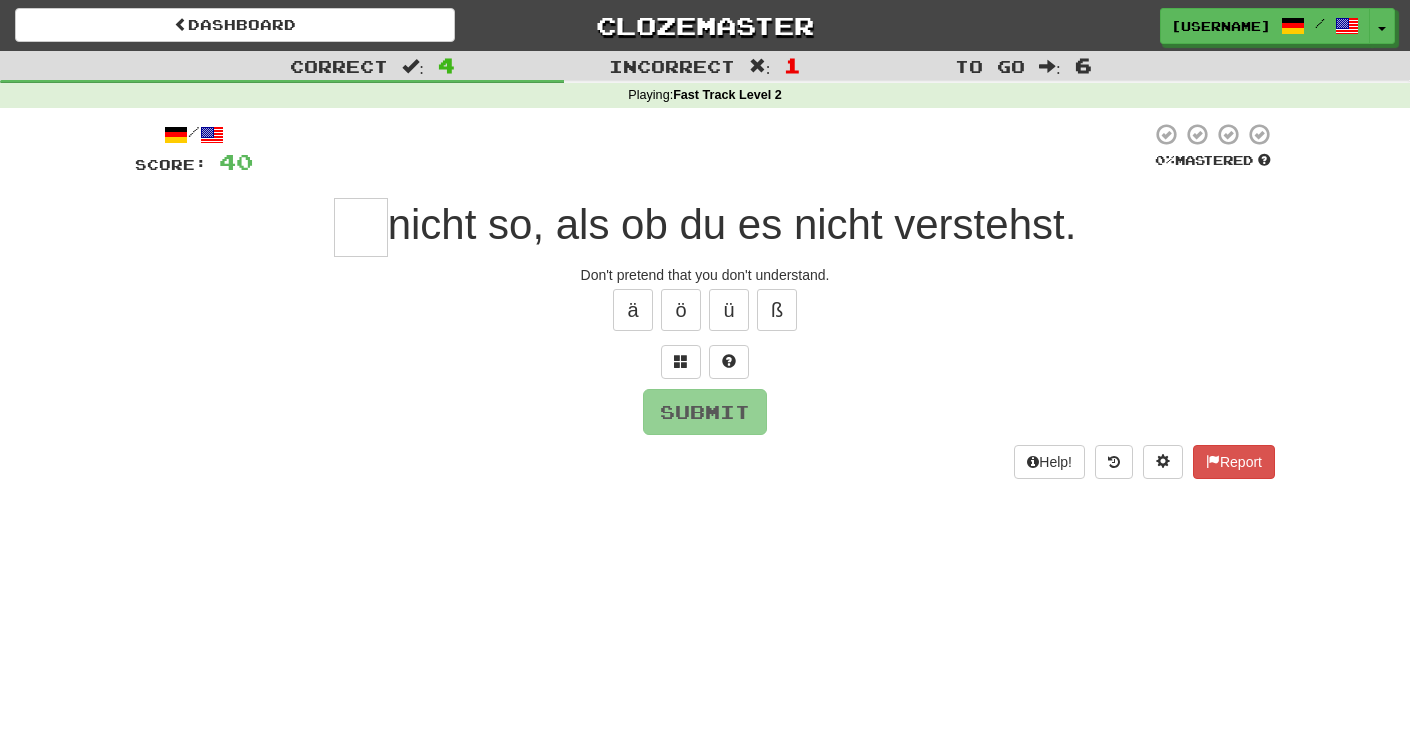 click at bounding box center [361, 227] 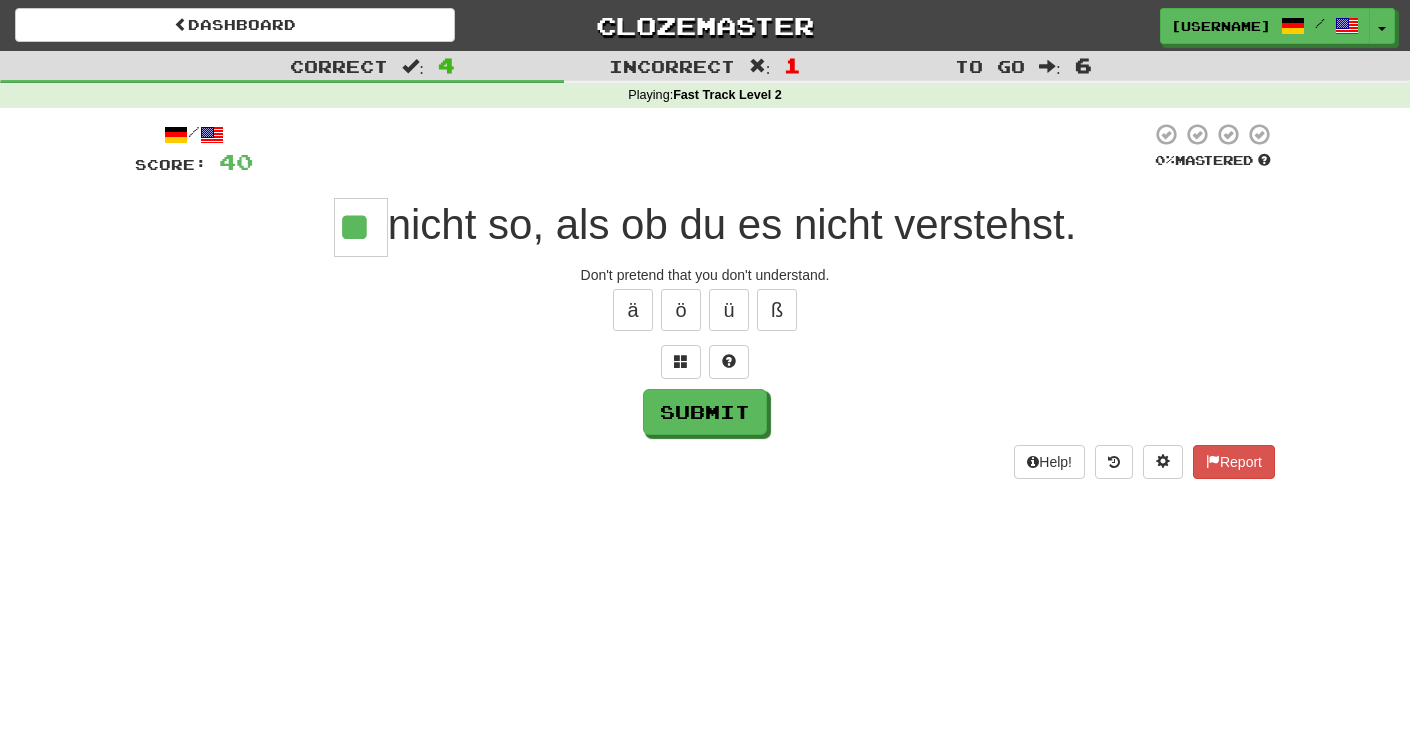 type on "**" 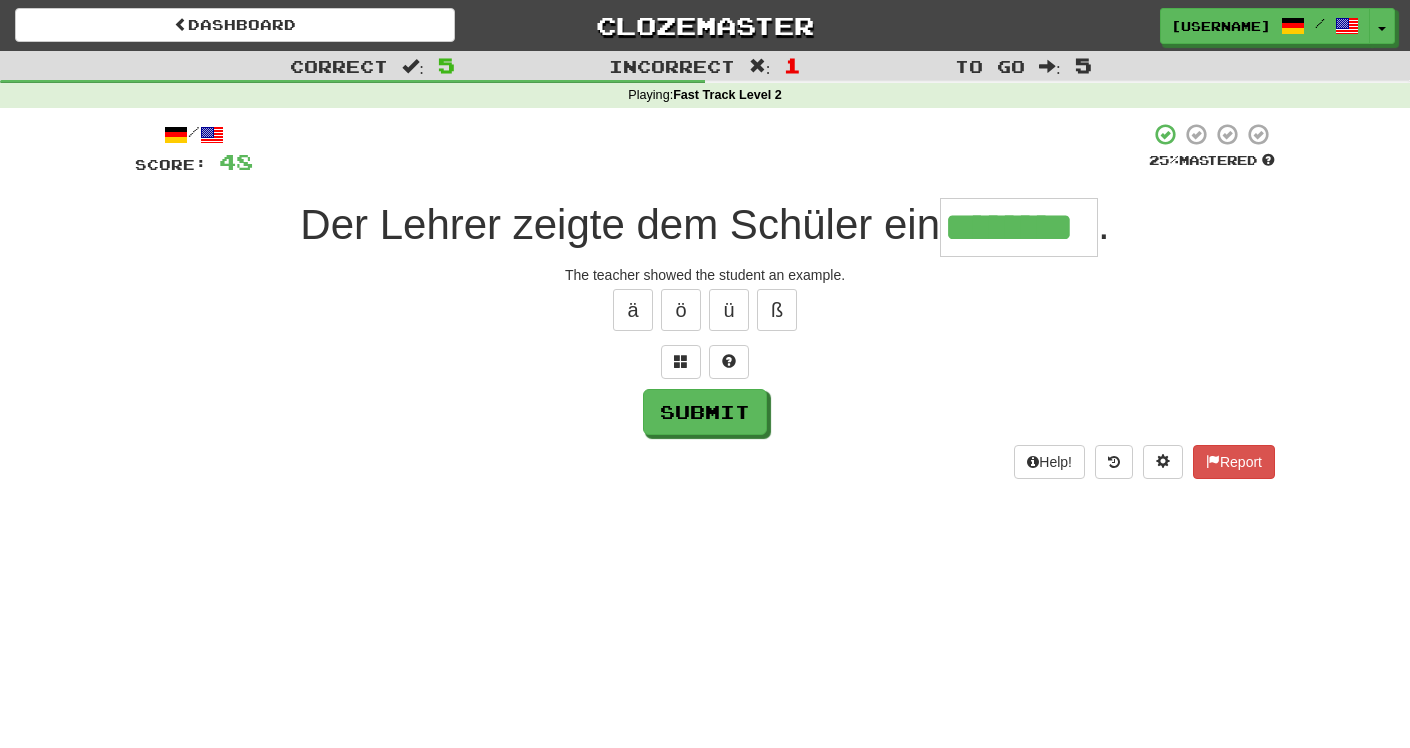 type on "********" 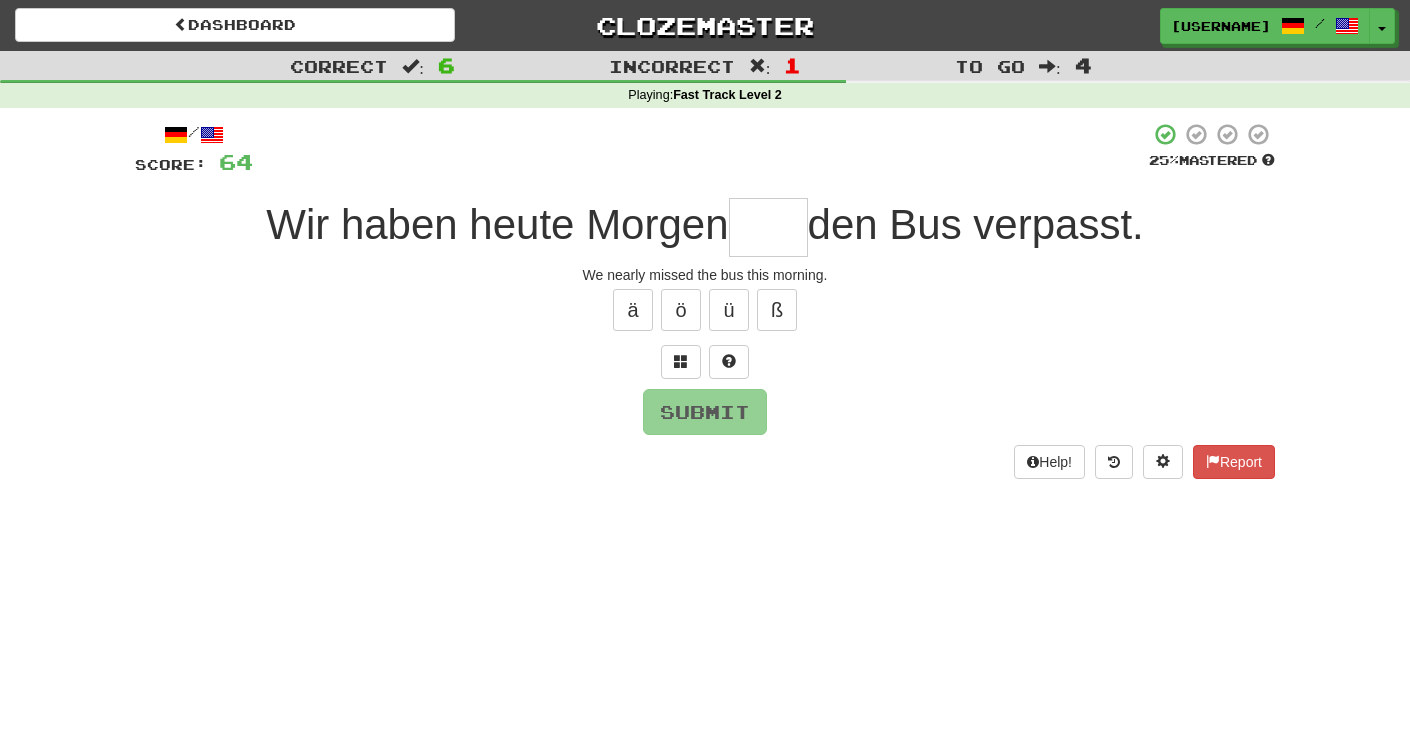 click on "We nearly missed the bus this morning." at bounding box center [705, 275] 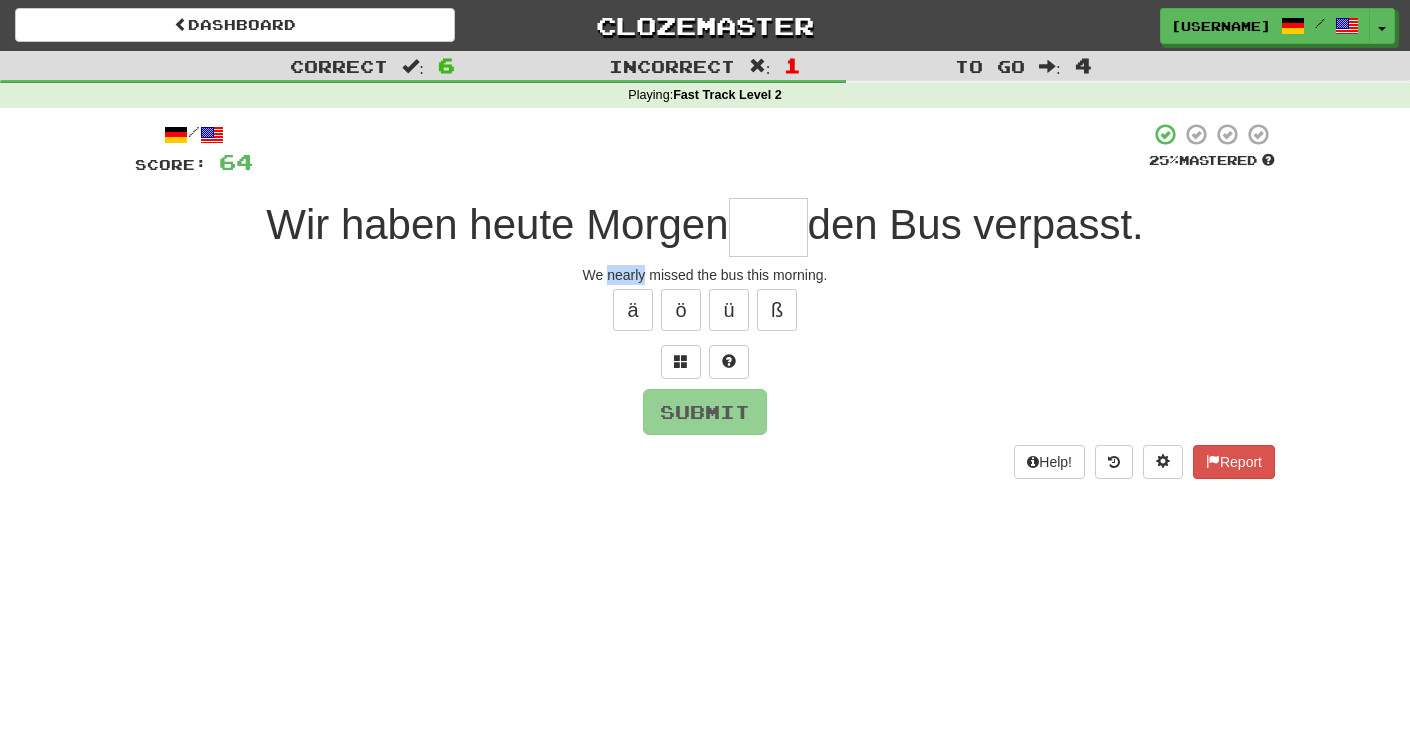 click on "We nearly missed the bus this morning." at bounding box center [705, 275] 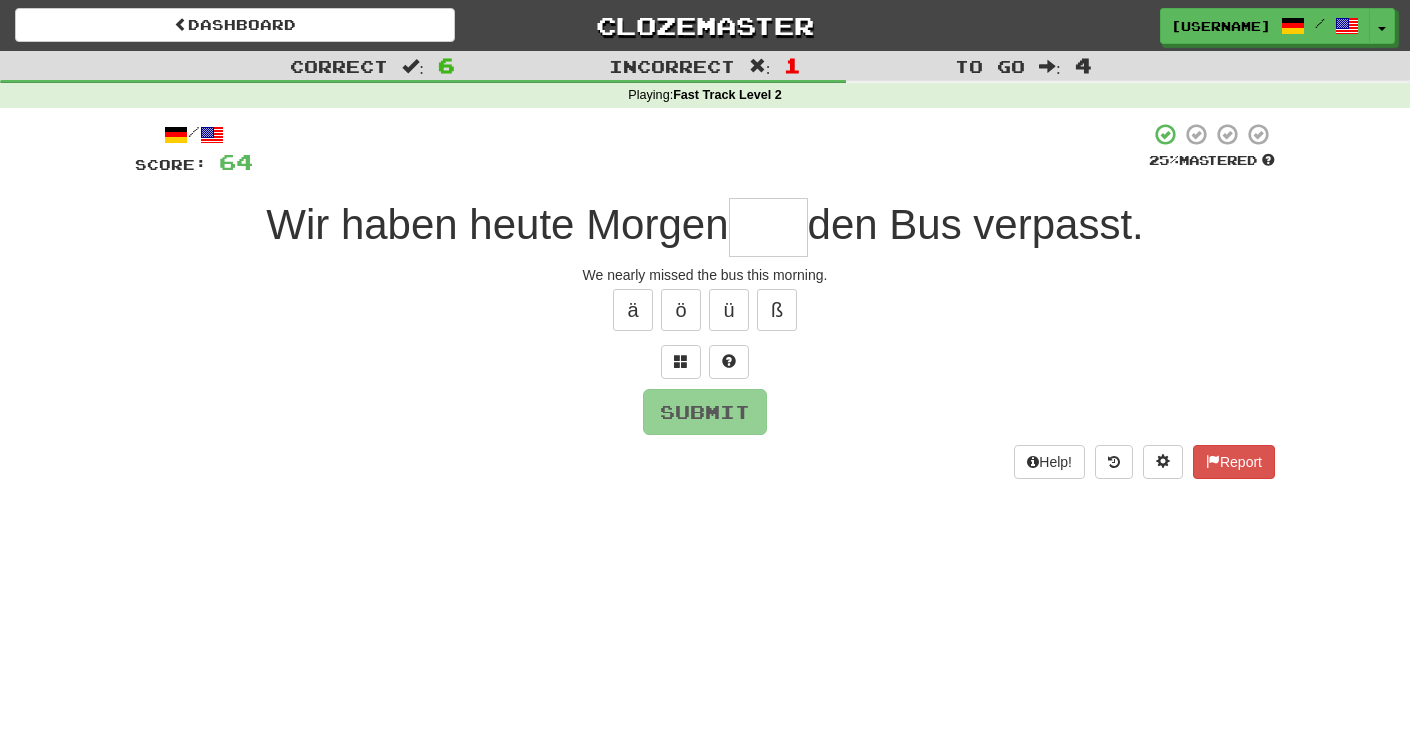 click at bounding box center [768, 227] 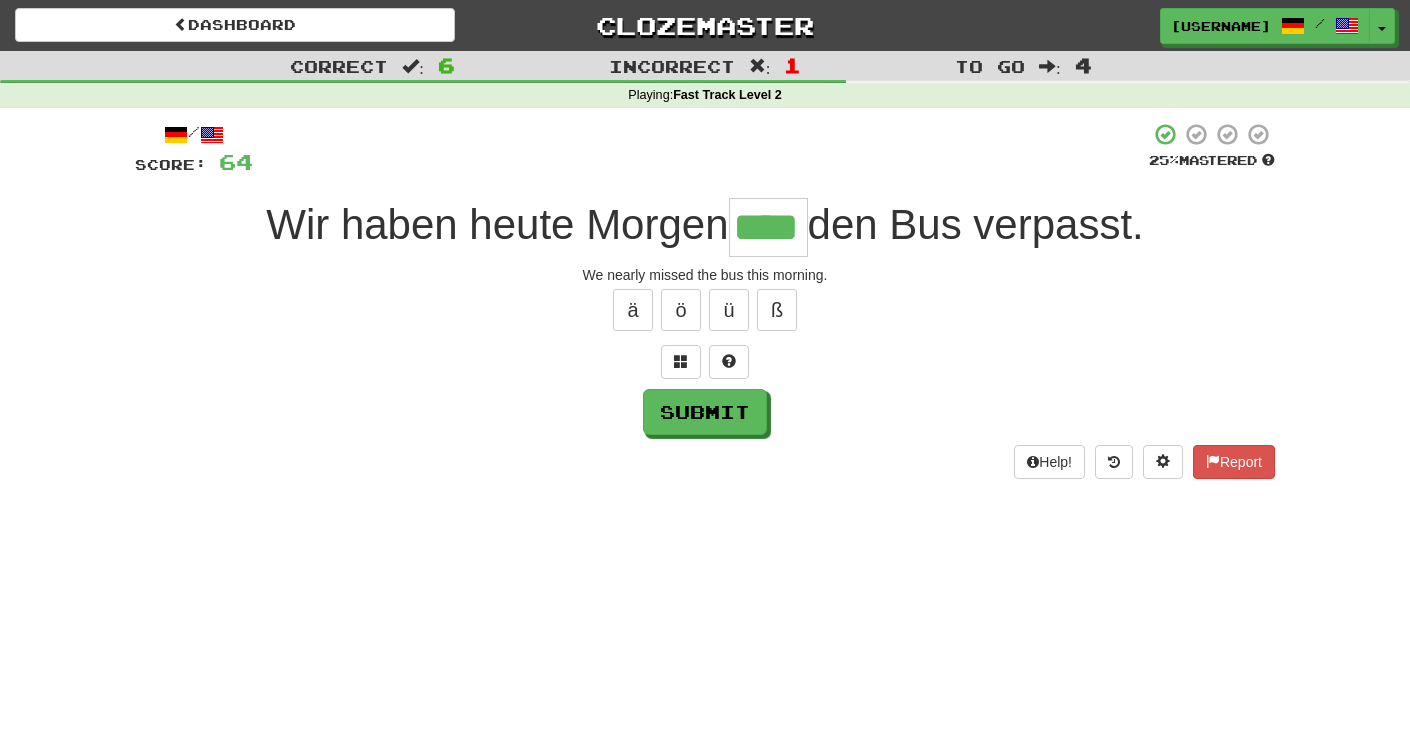 type on "****" 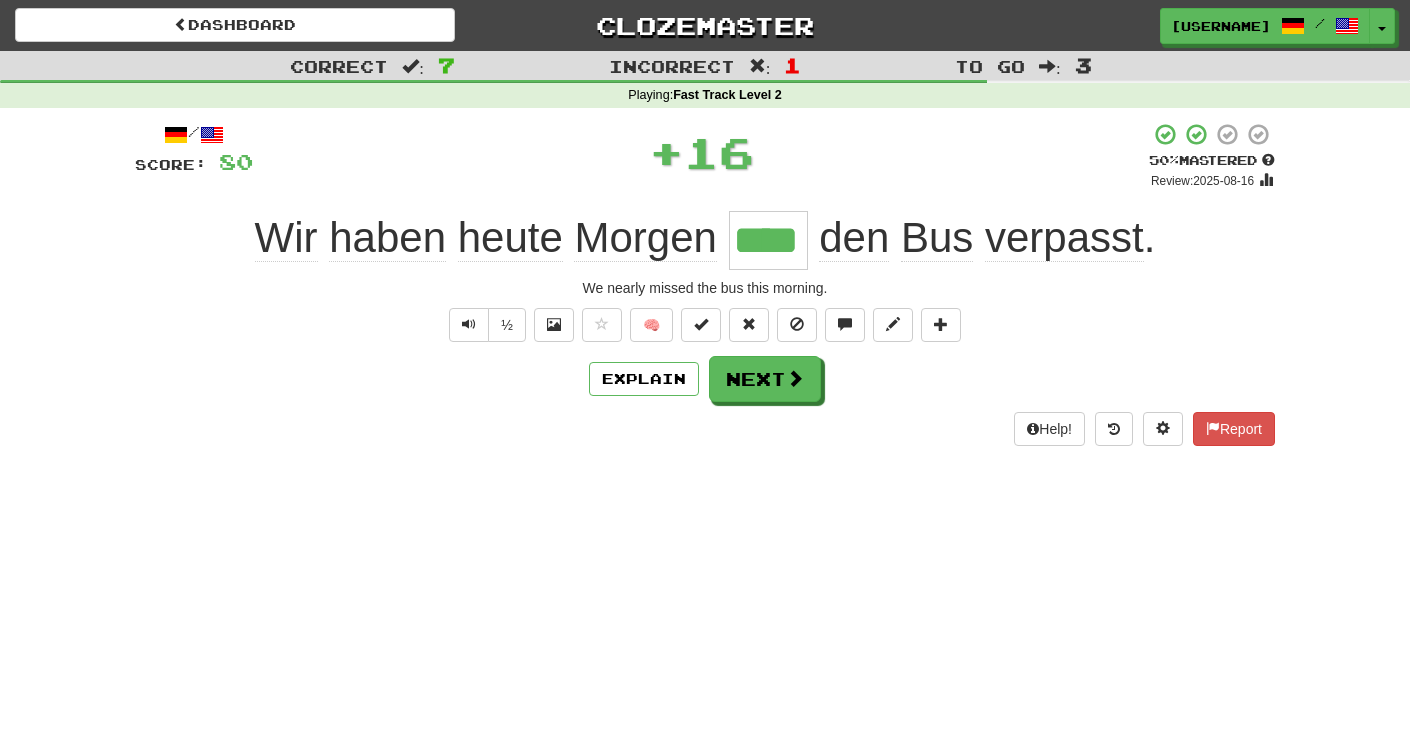 type 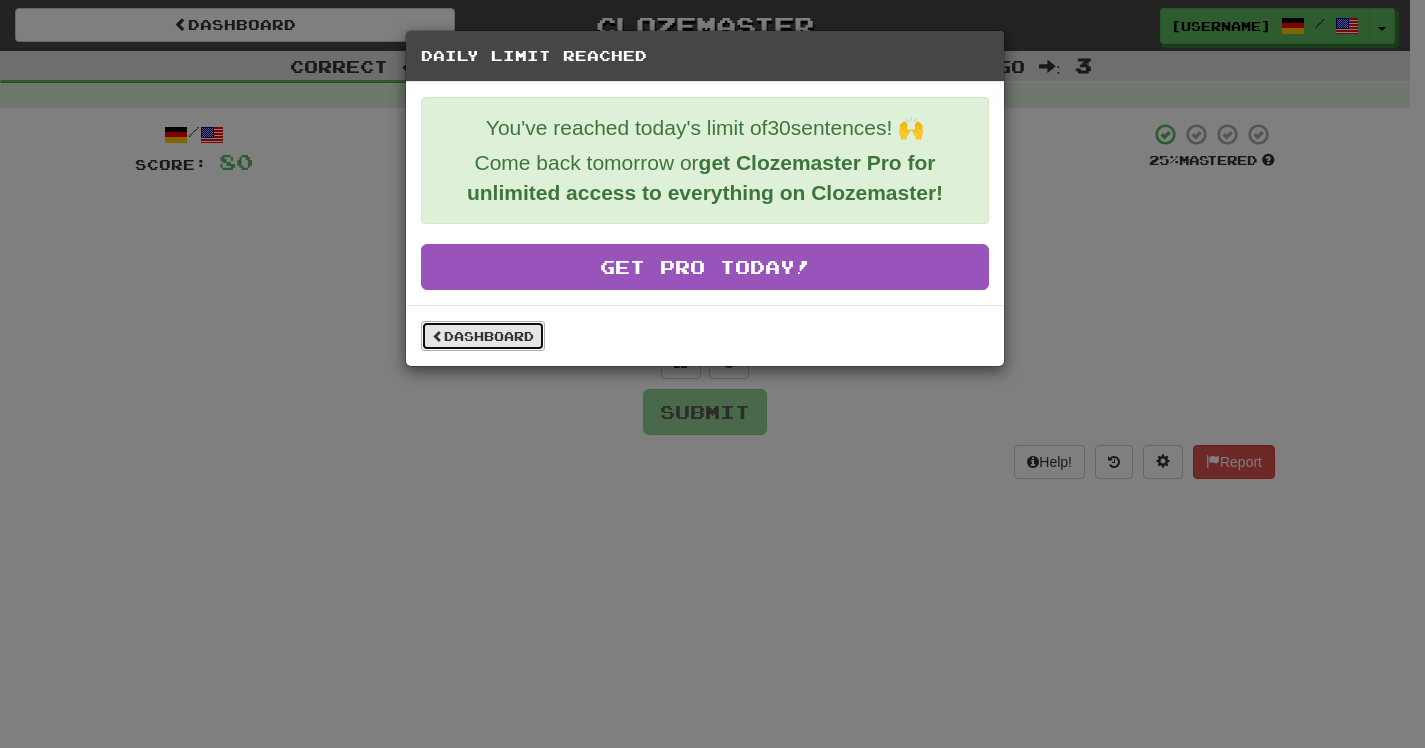 click on "Dashboard" at bounding box center [483, 336] 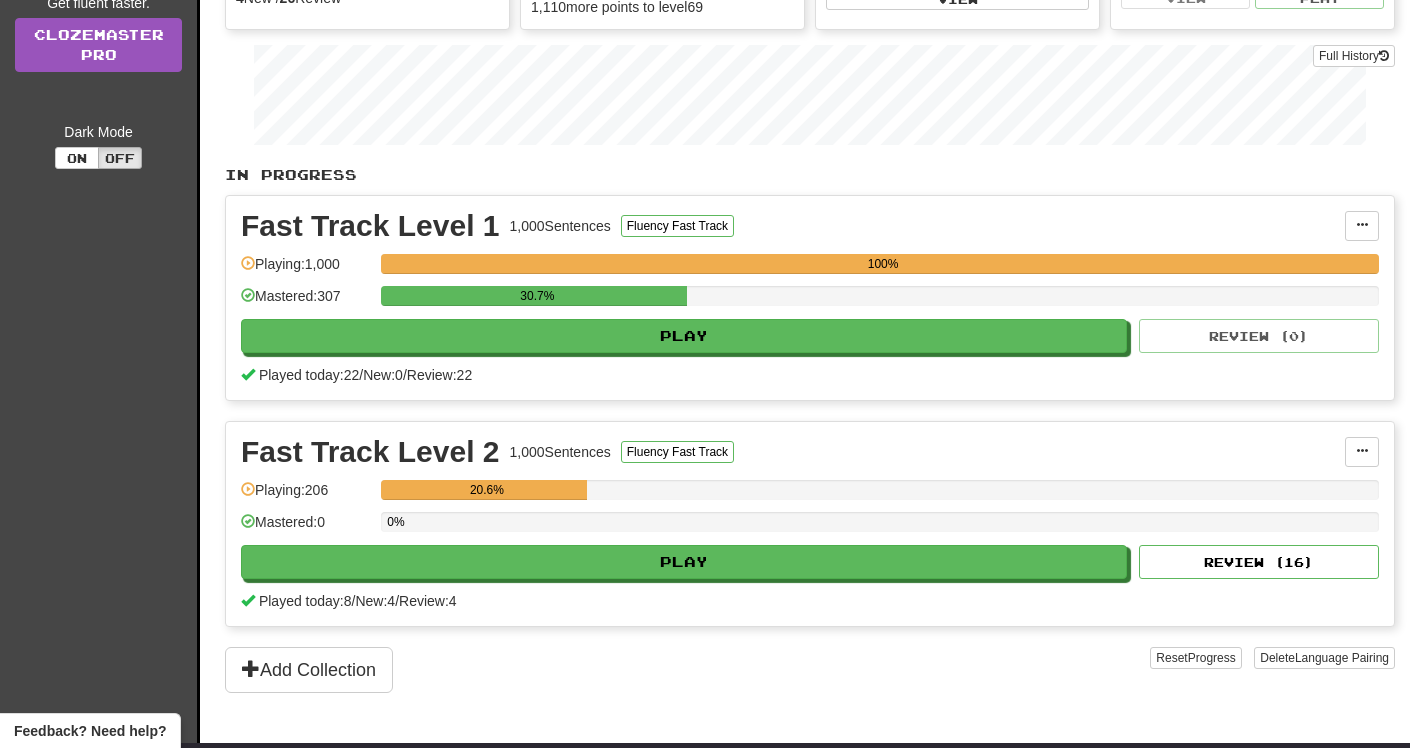 scroll, scrollTop: 216, scrollLeft: 0, axis: vertical 